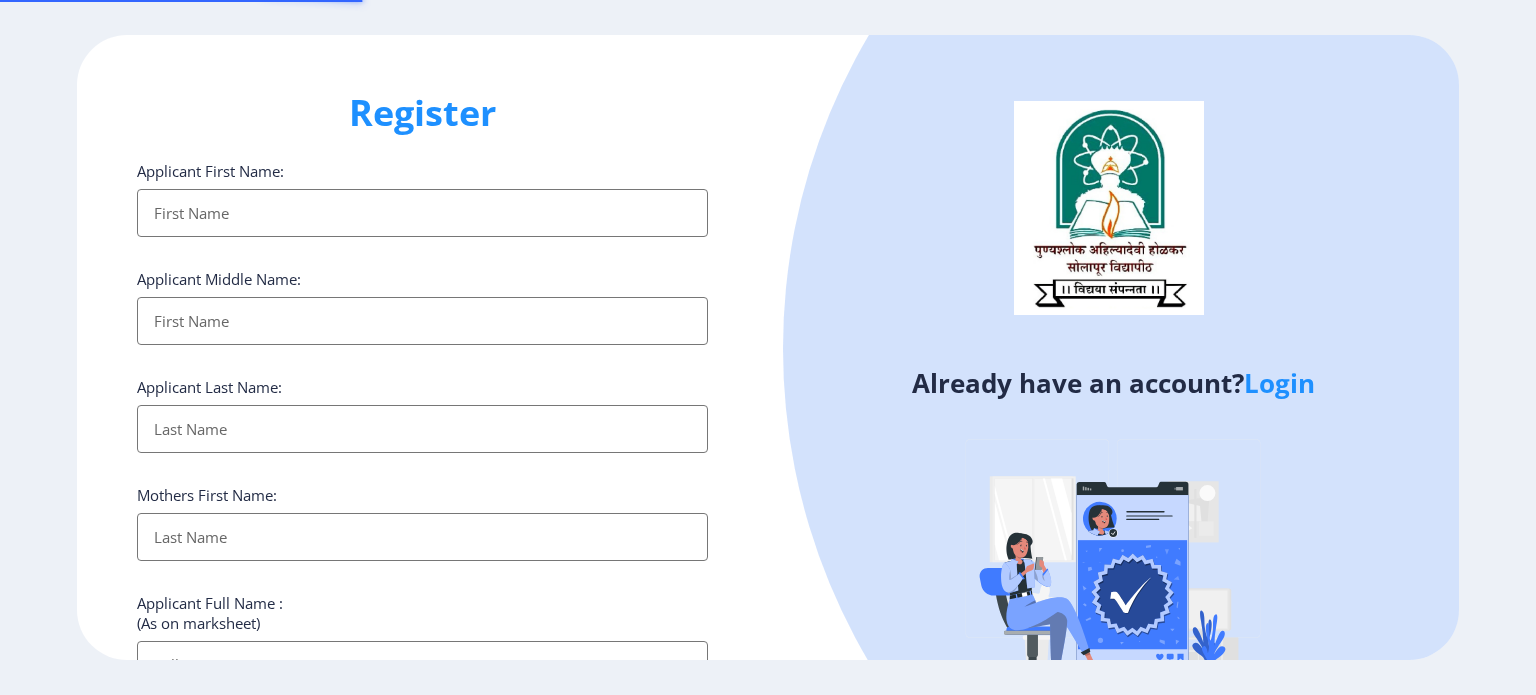 select 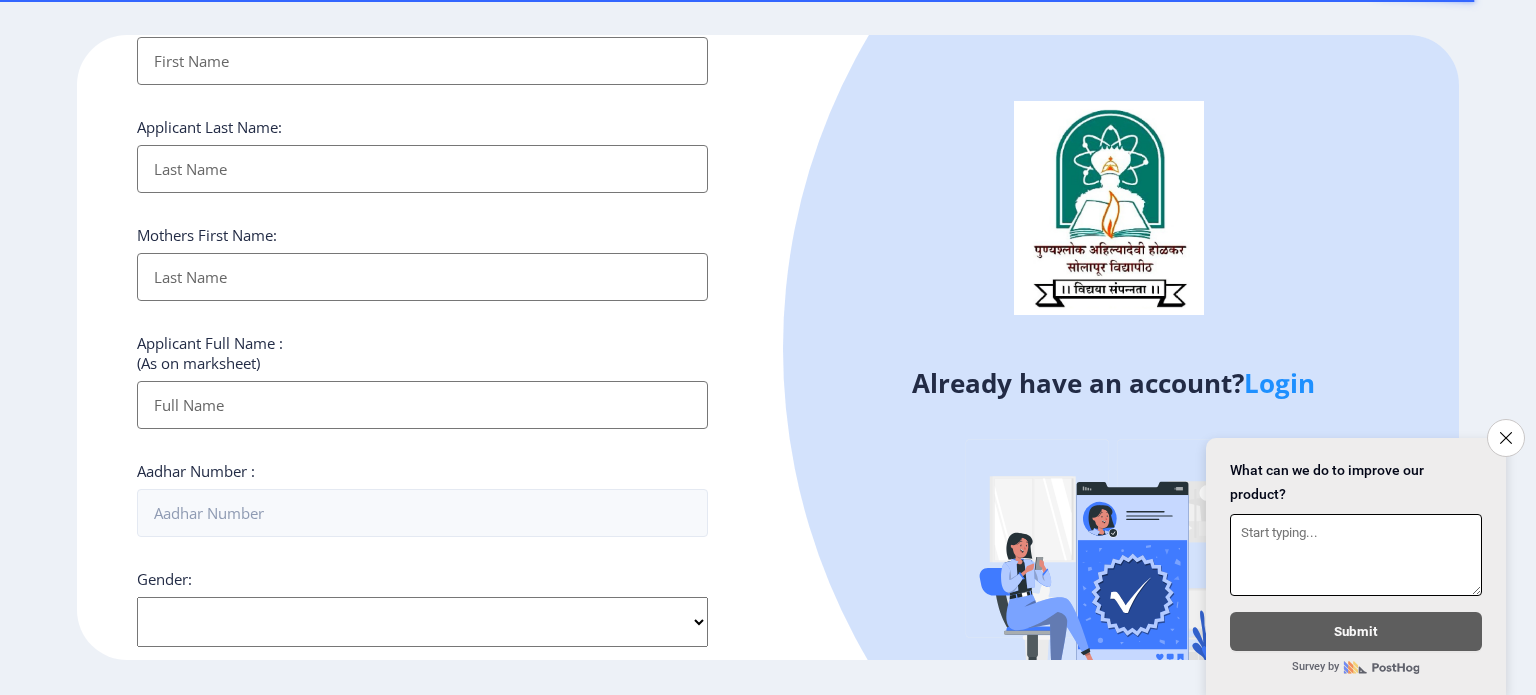 scroll, scrollTop: 0, scrollLeft: 0, axis: both 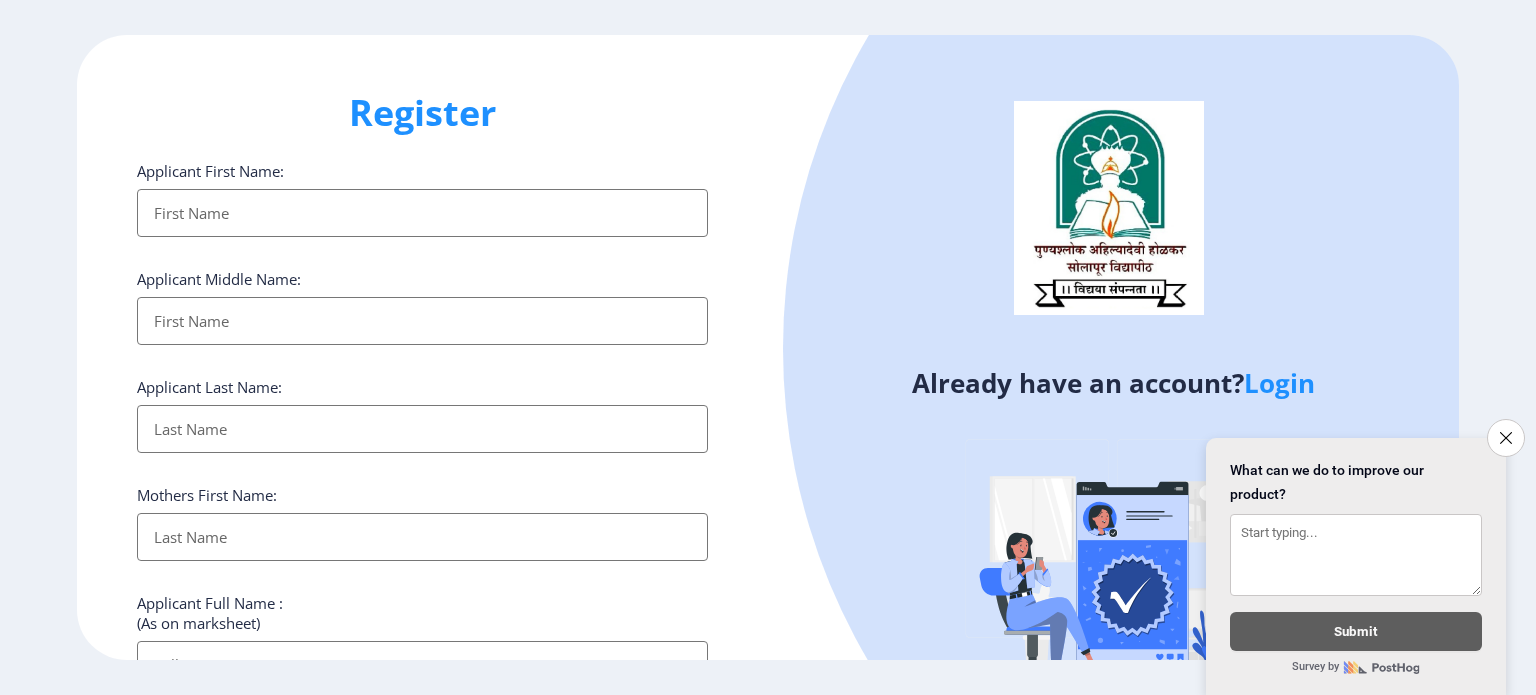 click on "Applicant First Name:" at bounding box center (422, 213) 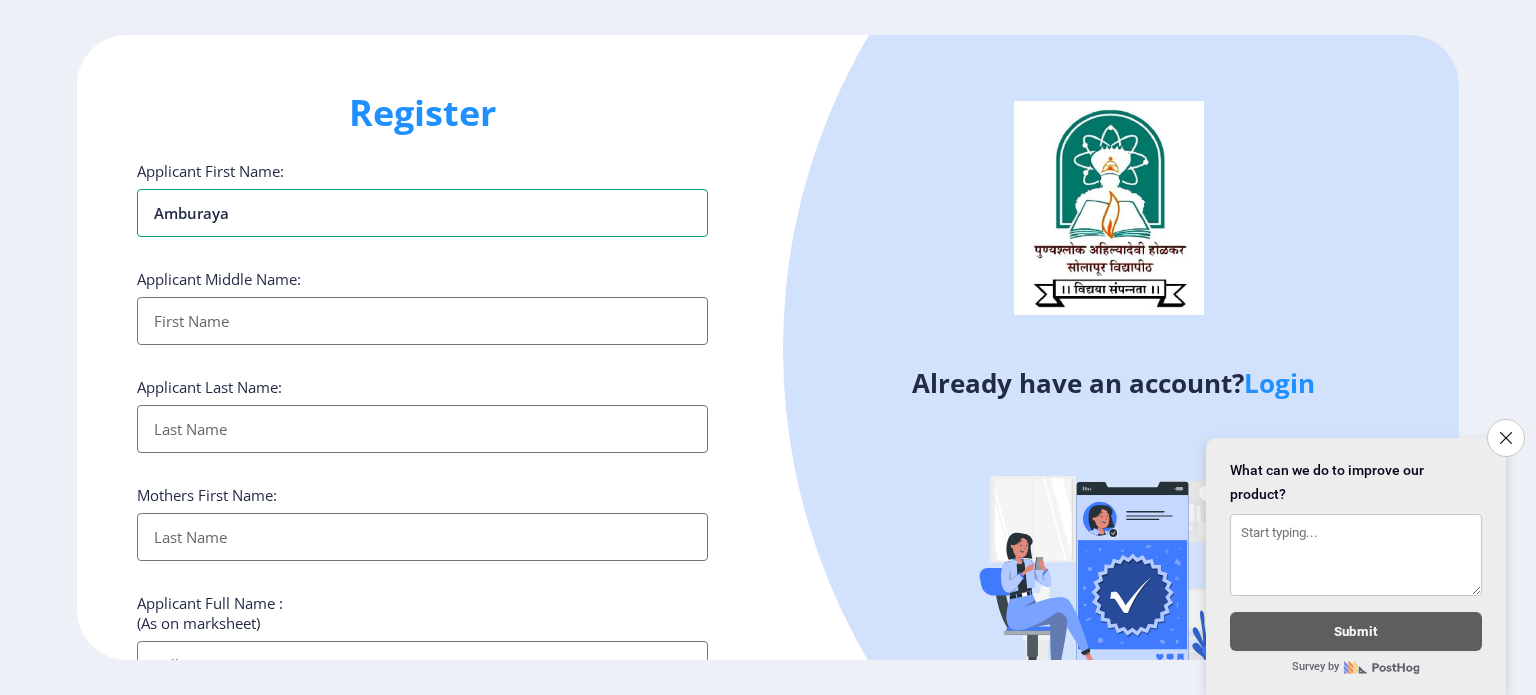 type on "amburaya" 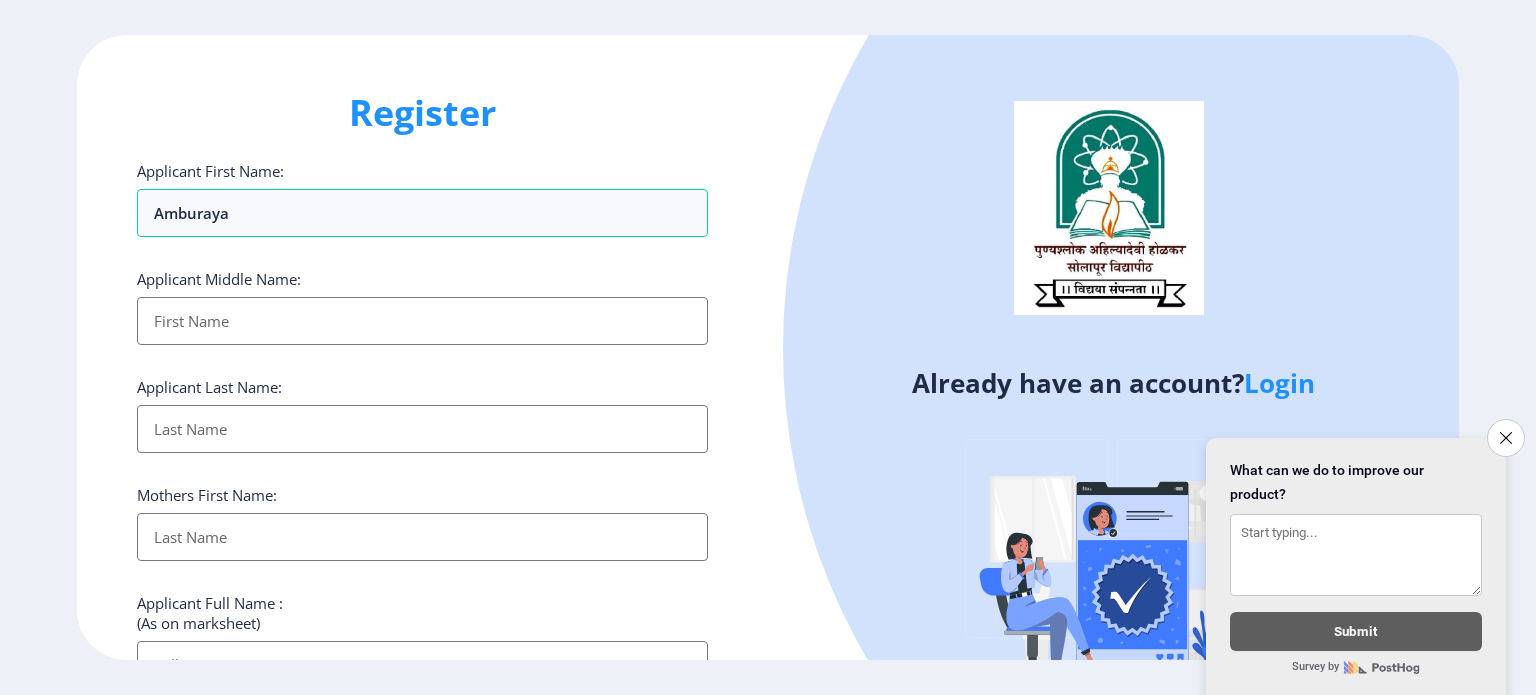 click on "Applicant First Name:" at bounding box center (422, 321) 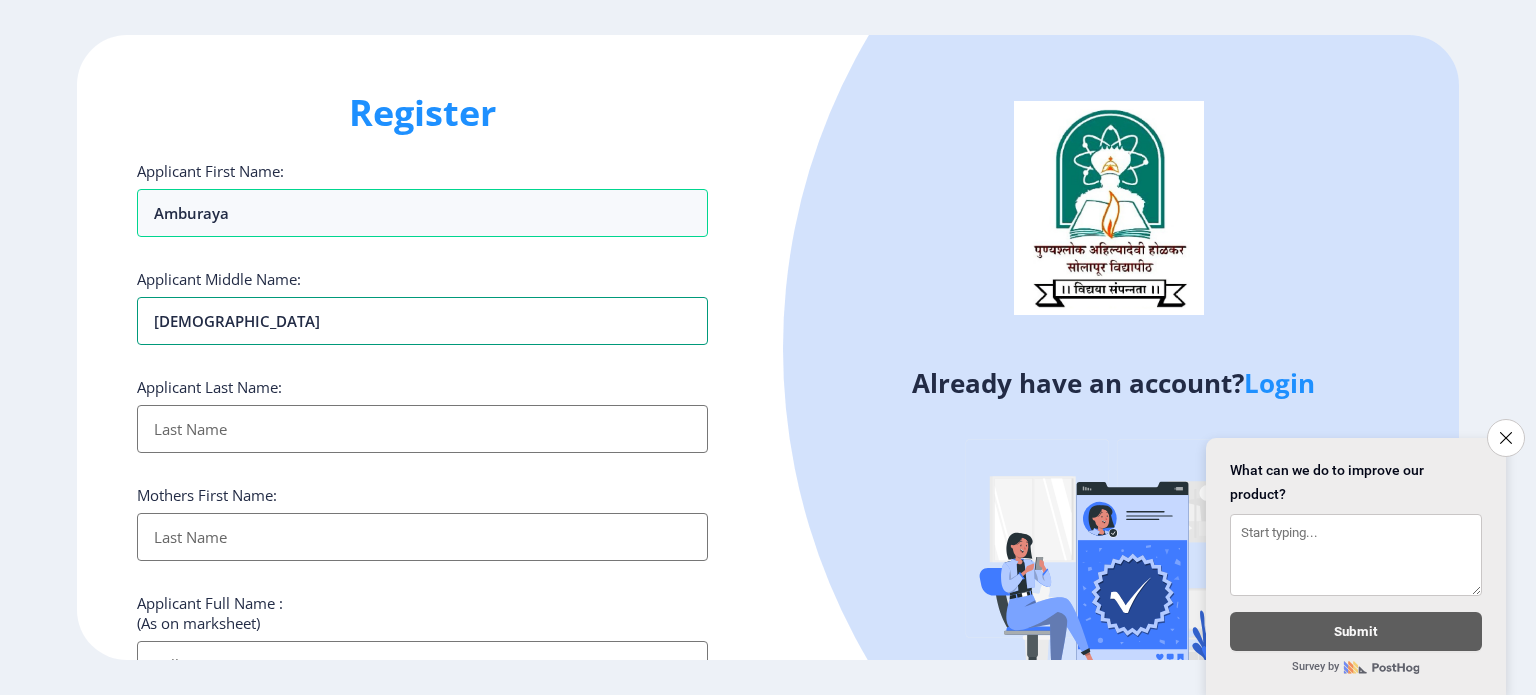 type on "[DEMOGRAPHIC_DATA]" 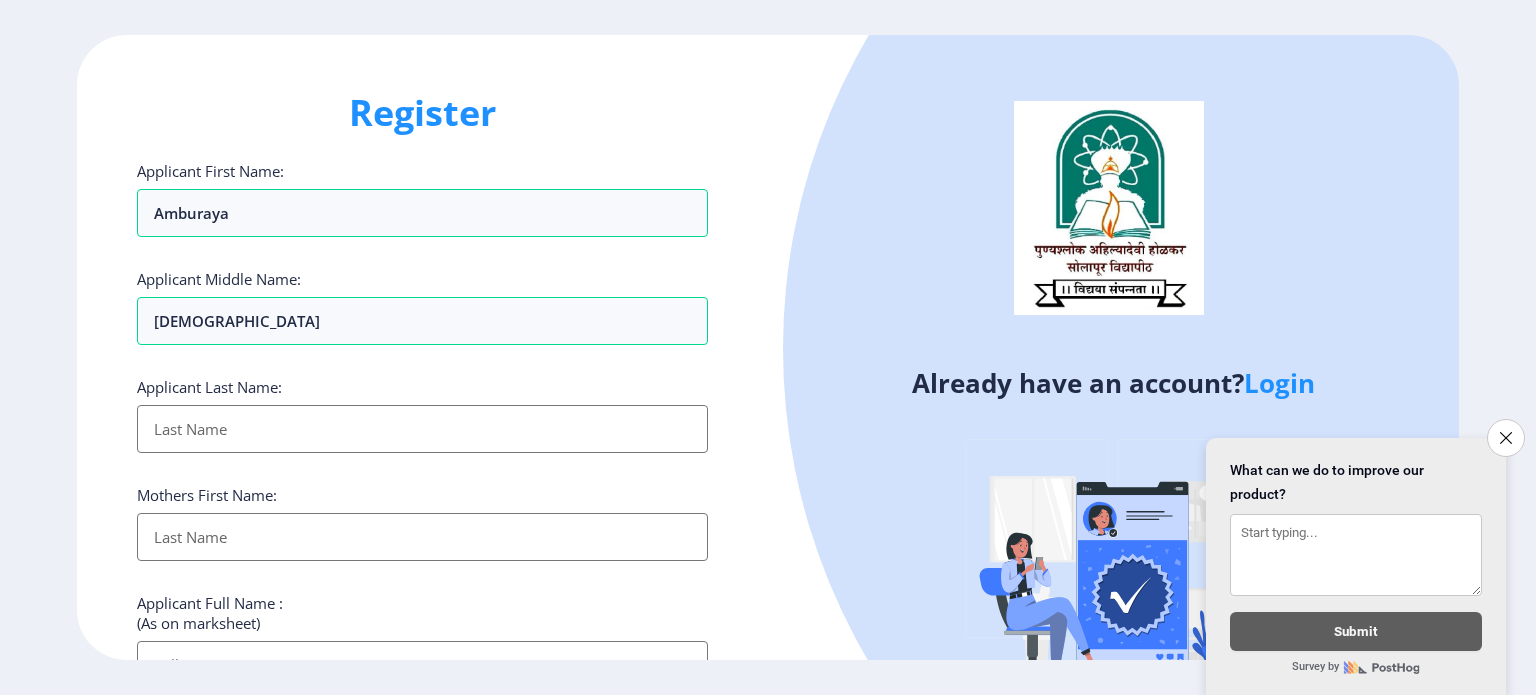 click on "Applicant First Name:" at bounding box center [422, 429] 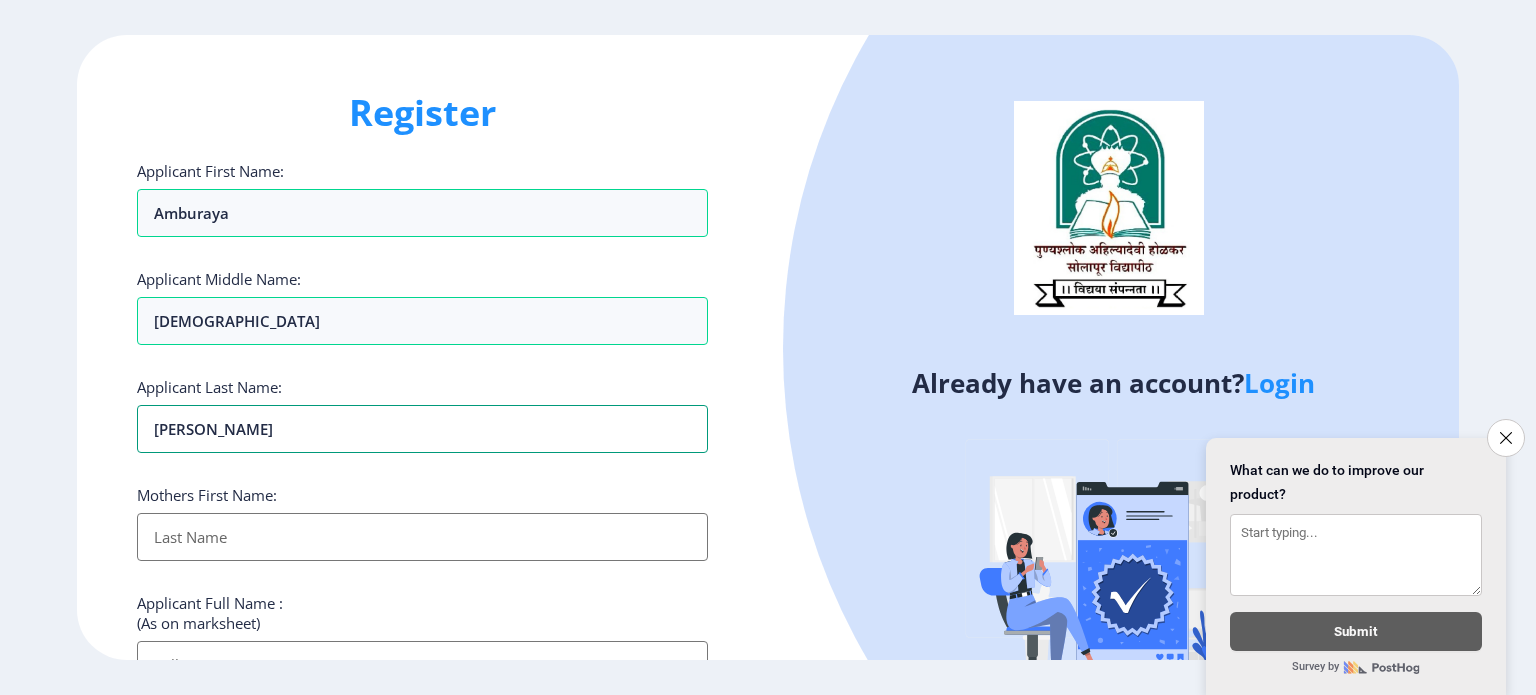 type on "[PERSON_NAME]" 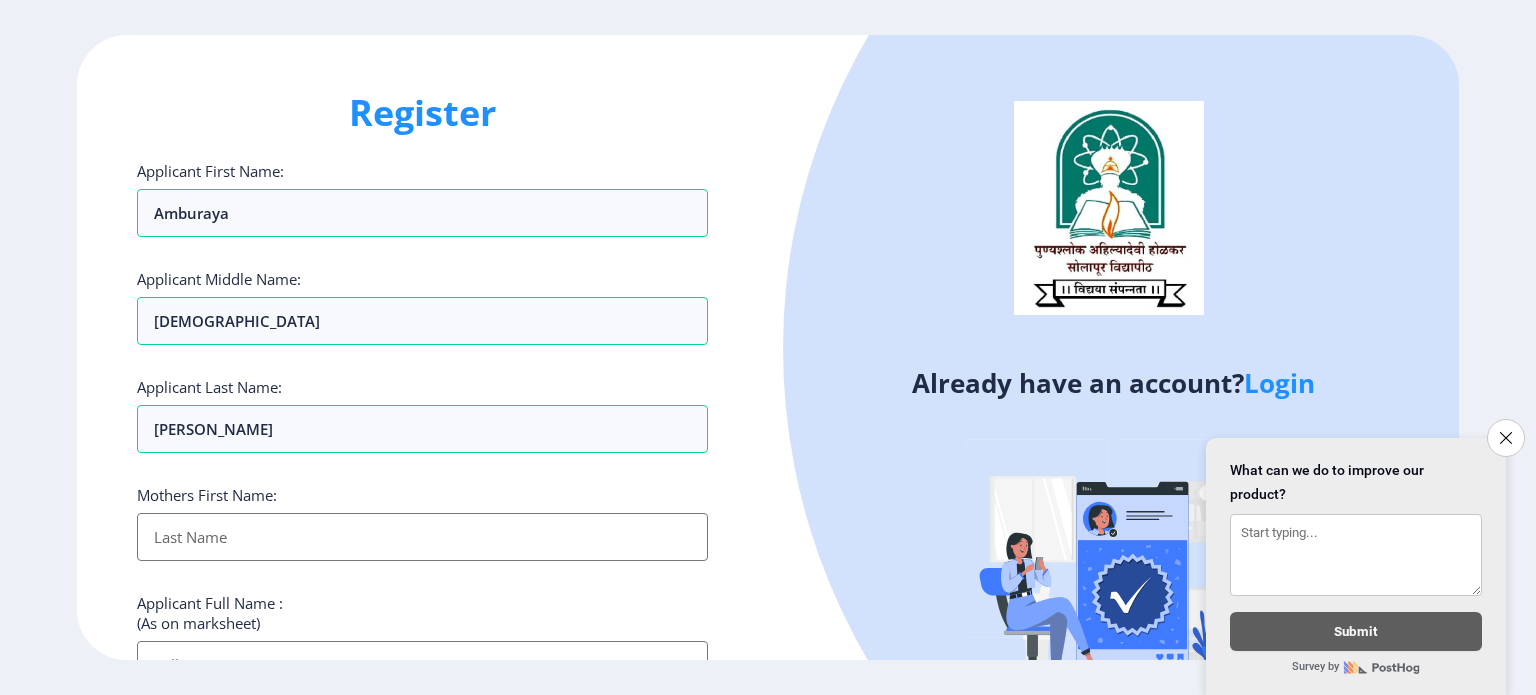 click on "Applicant First Name:" at bounding box center [422, 537] 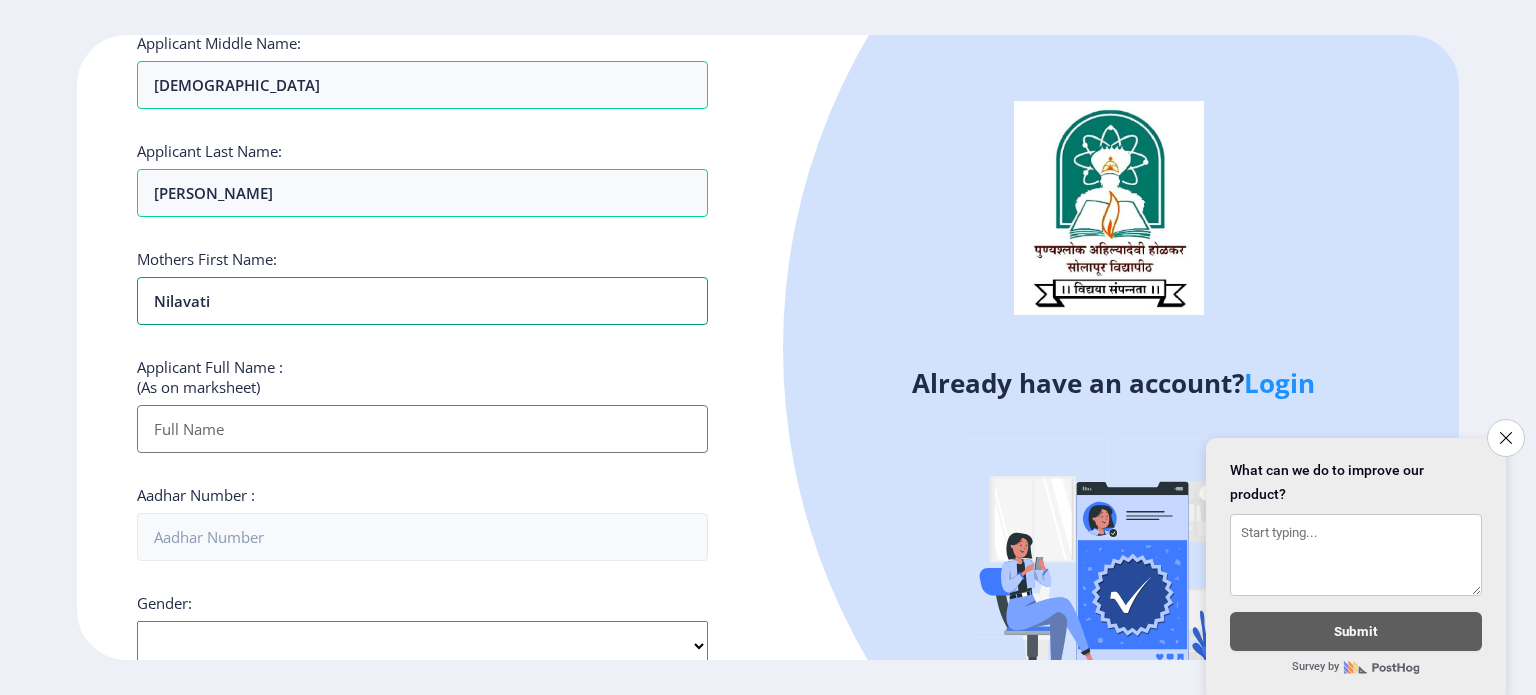 scroll, scrollTop: 239, scrollLeft: 0, axis: vertical 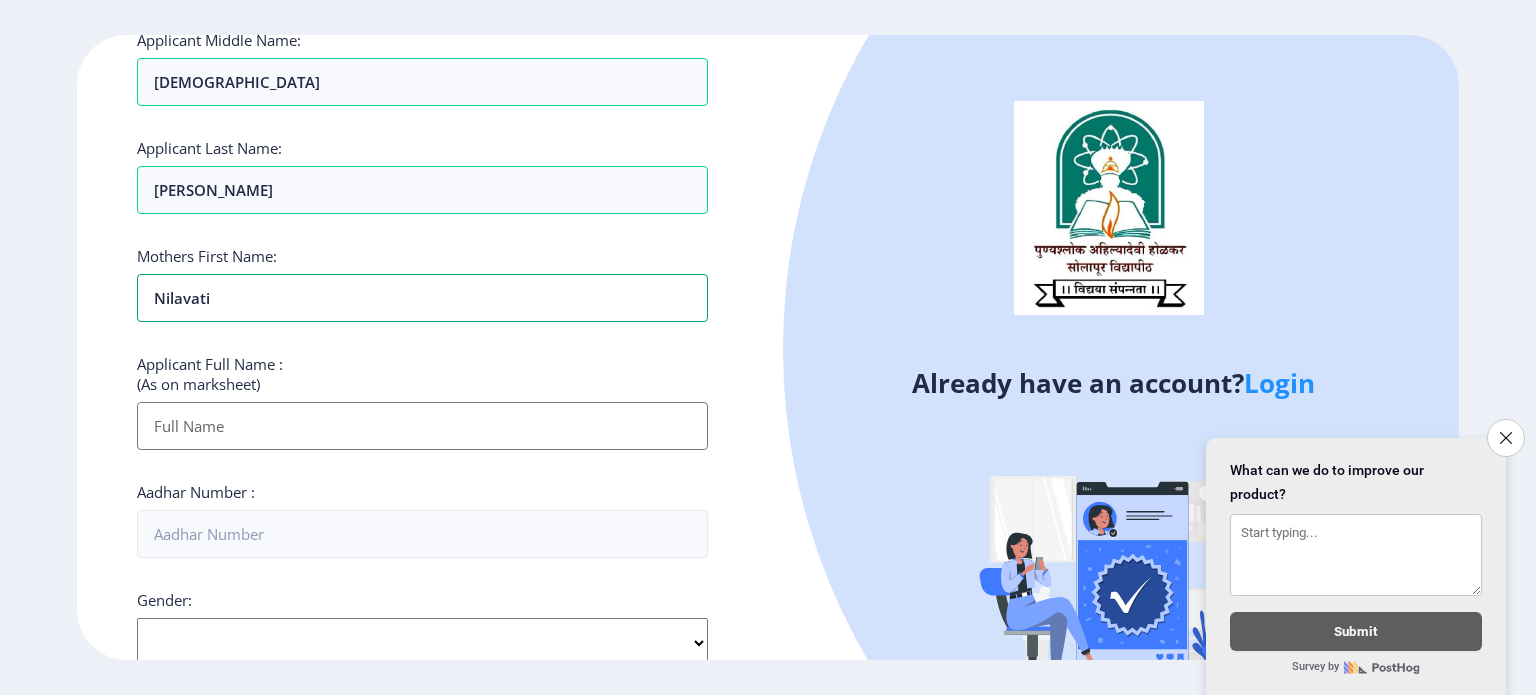 type on "Nilavati" 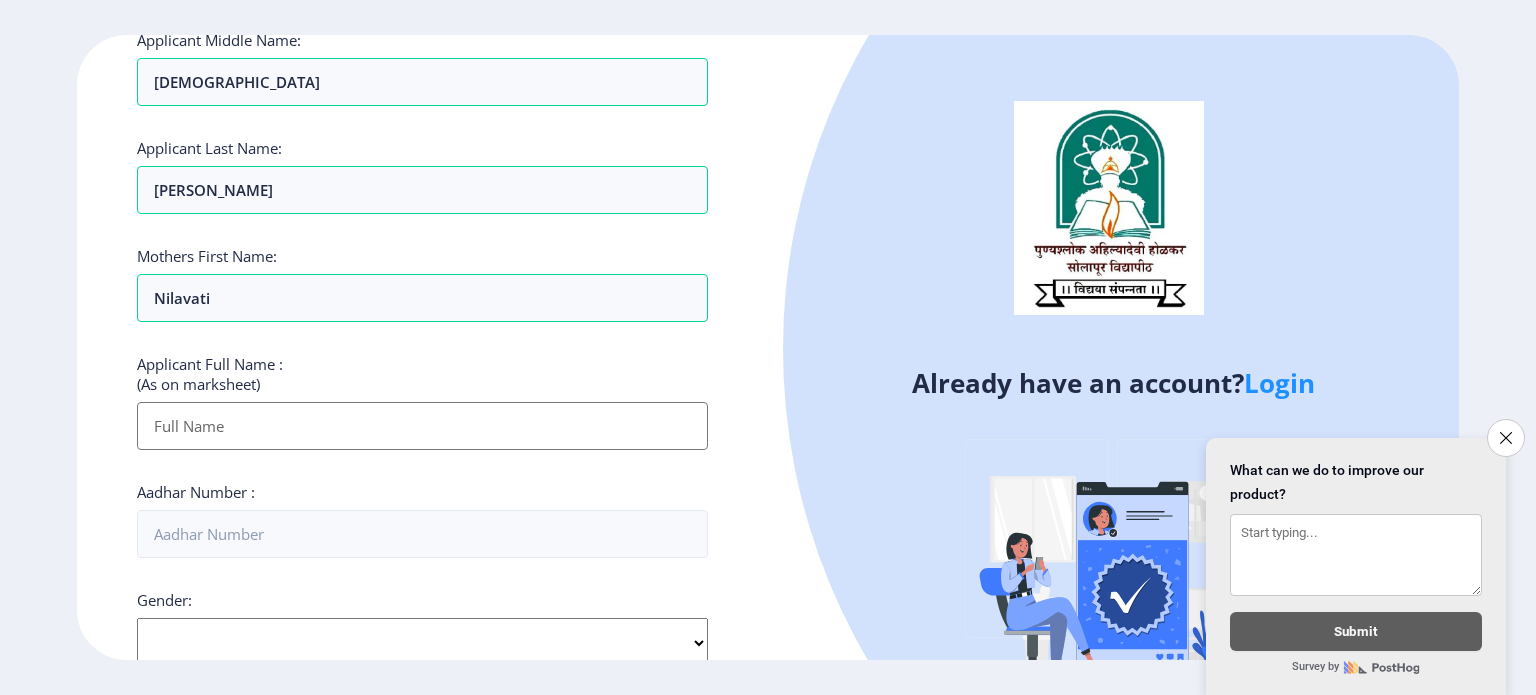 click on "Applicant First Name:" at bounding box center (422, 426) 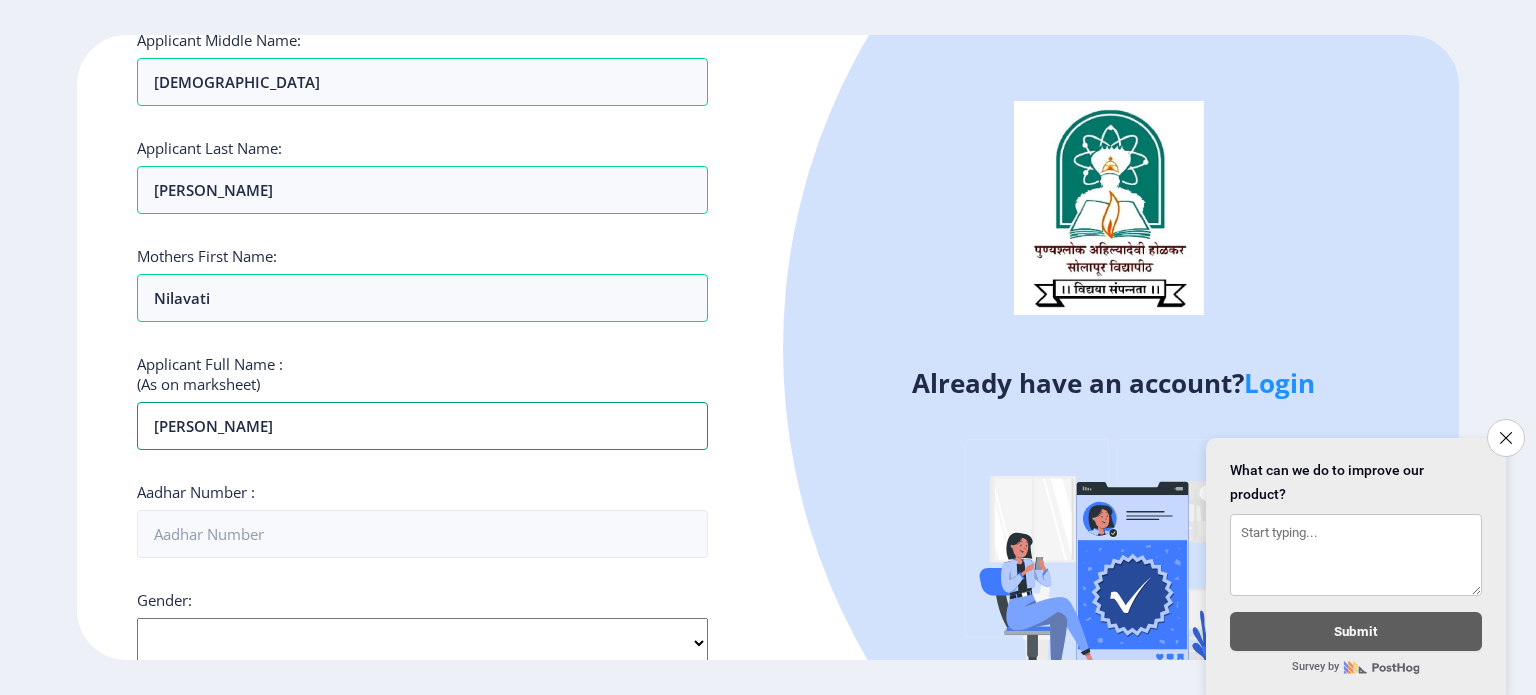 scroll, scrollTop: 283, scrollLeft: 0, axis: vertical 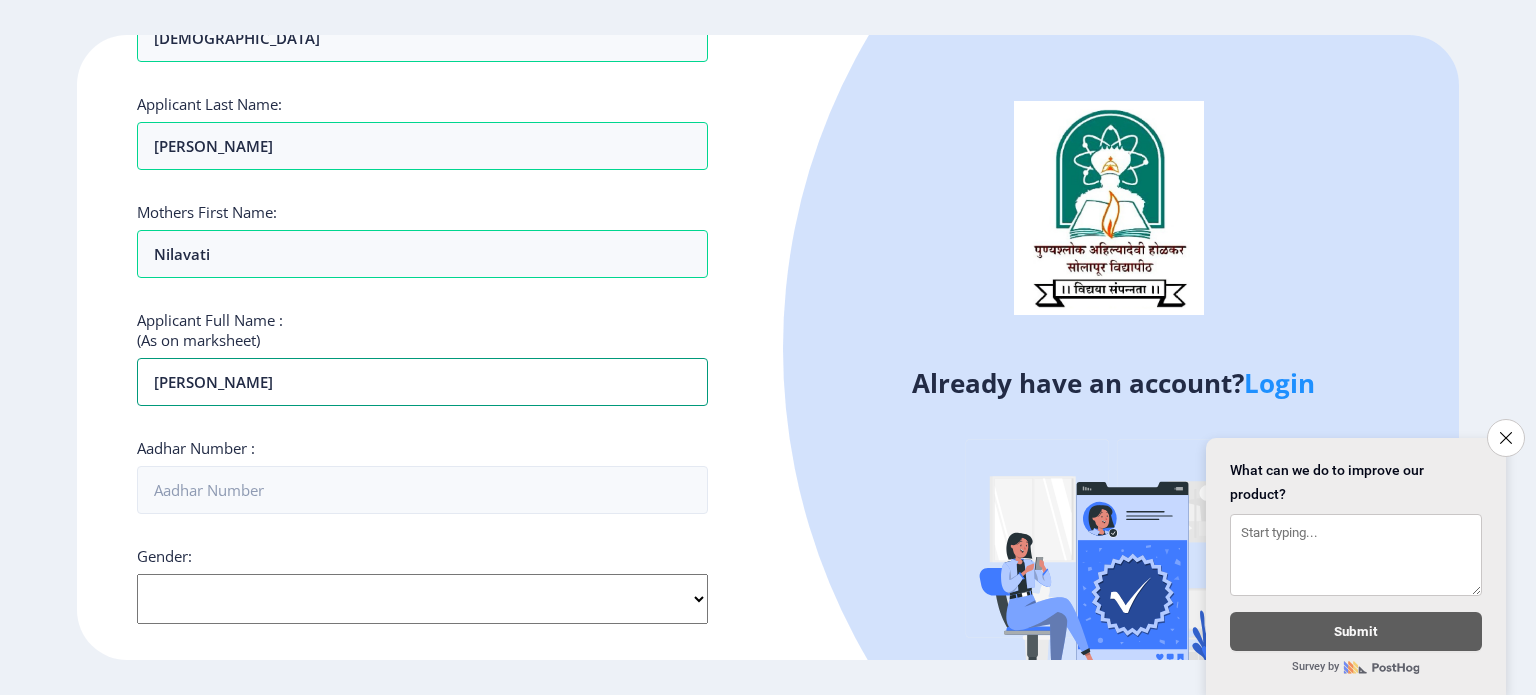 type on "[PERSON_NAME]" 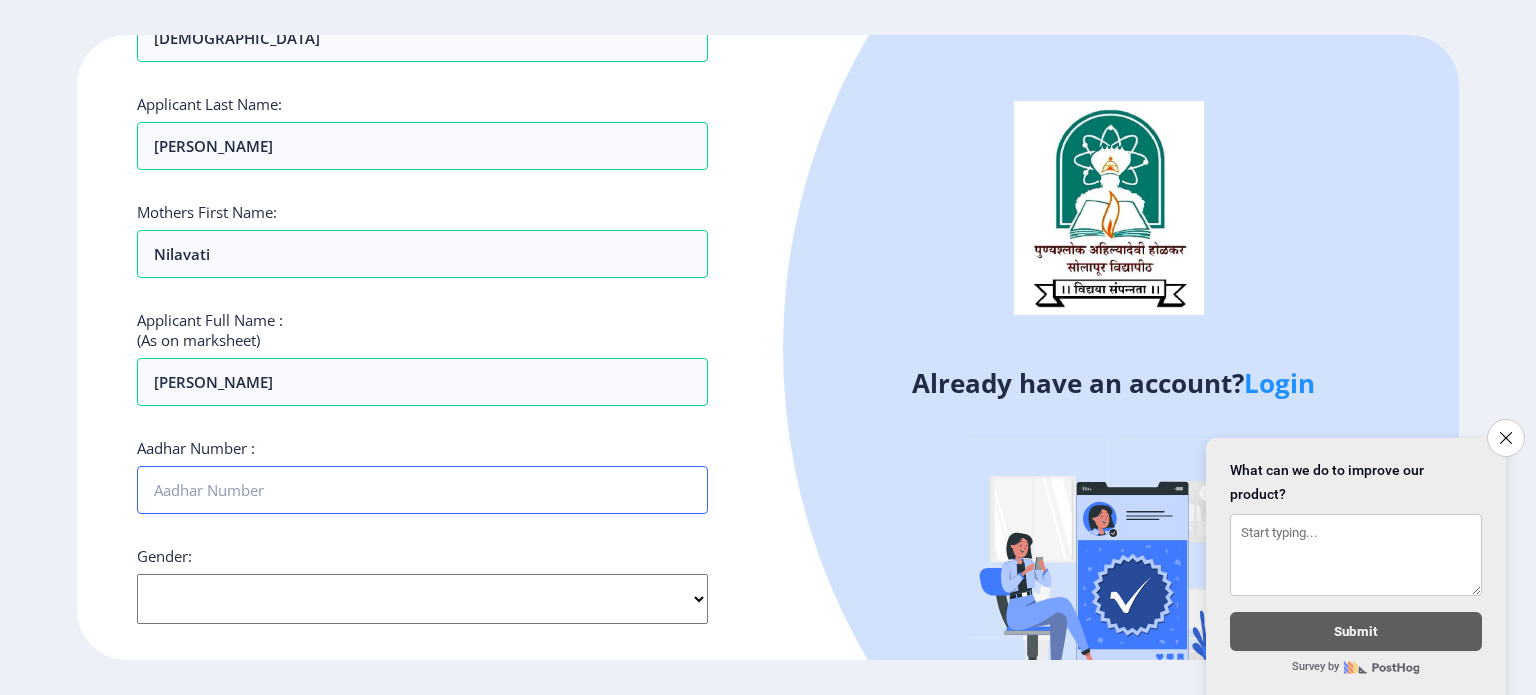 click on "Aadhar Number :" at bounding box center (422, 490) 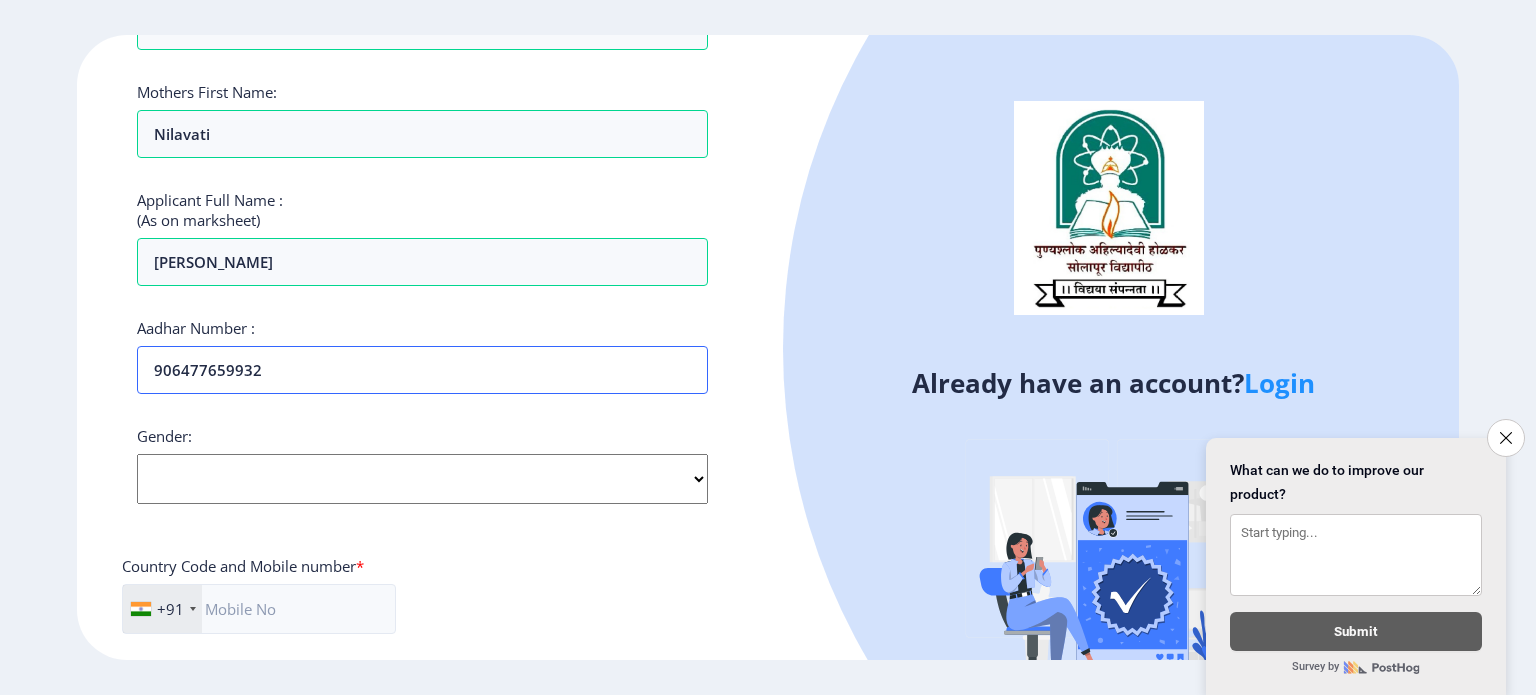 scroll, scrollTop: 408, scrollLeft: 0, axis: vertical 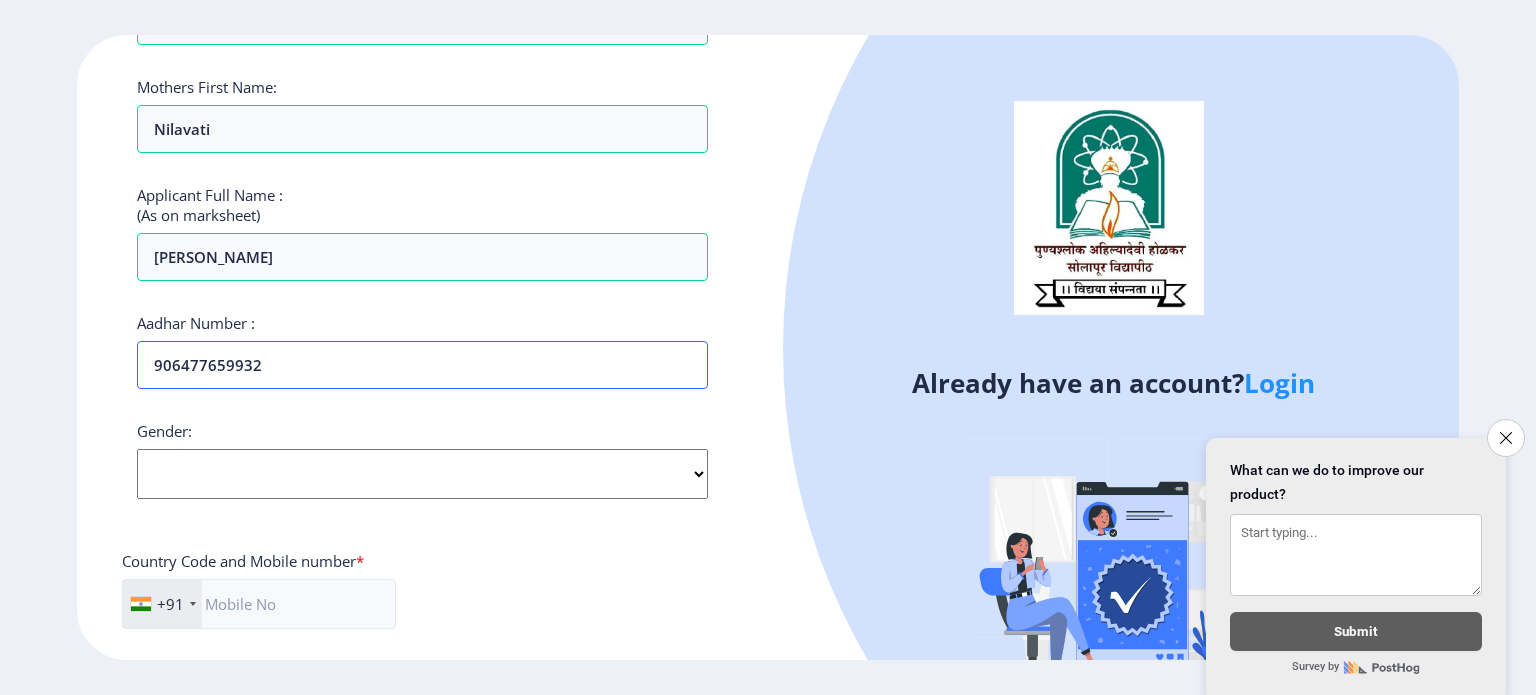 type on "906477659932" 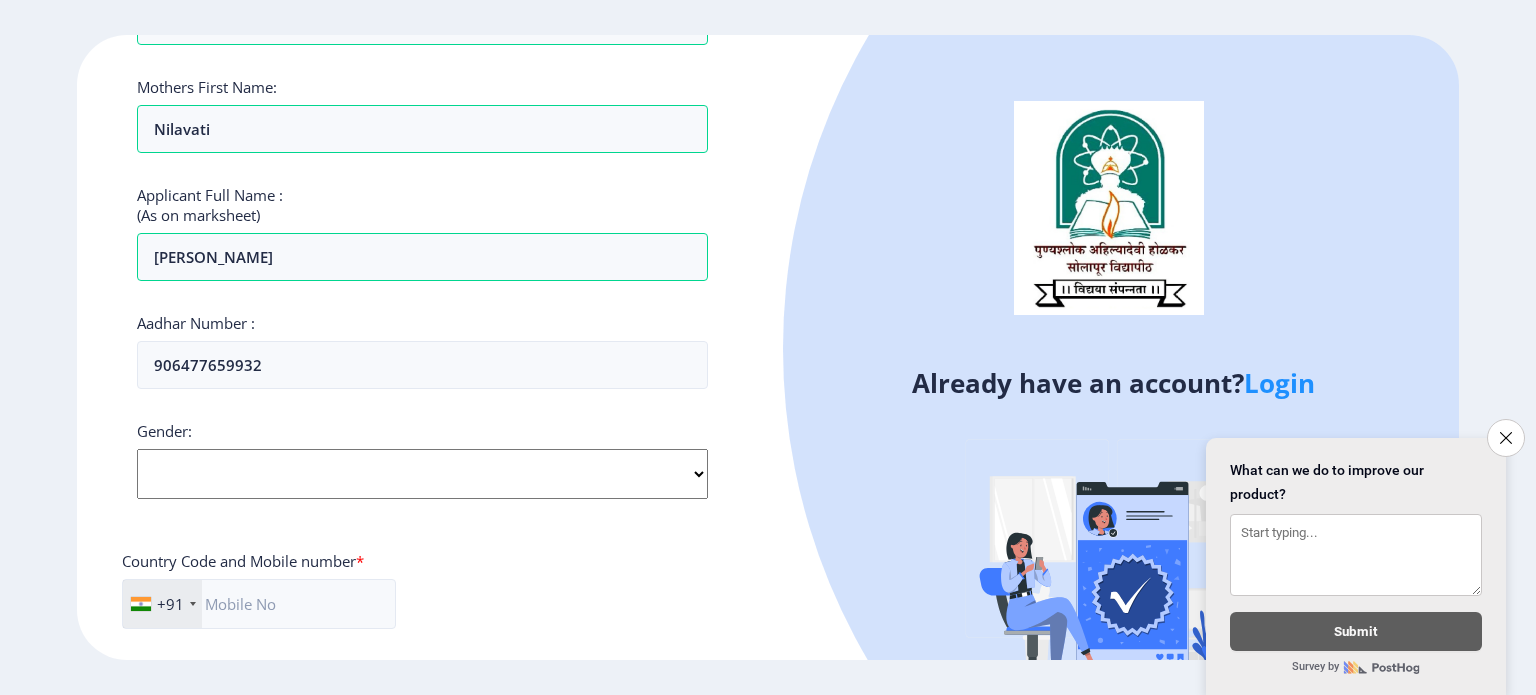 click on "Select Gender [DEMOGRAPHIC_DATA] [DEMOGRAPHIC_DATA] Other" 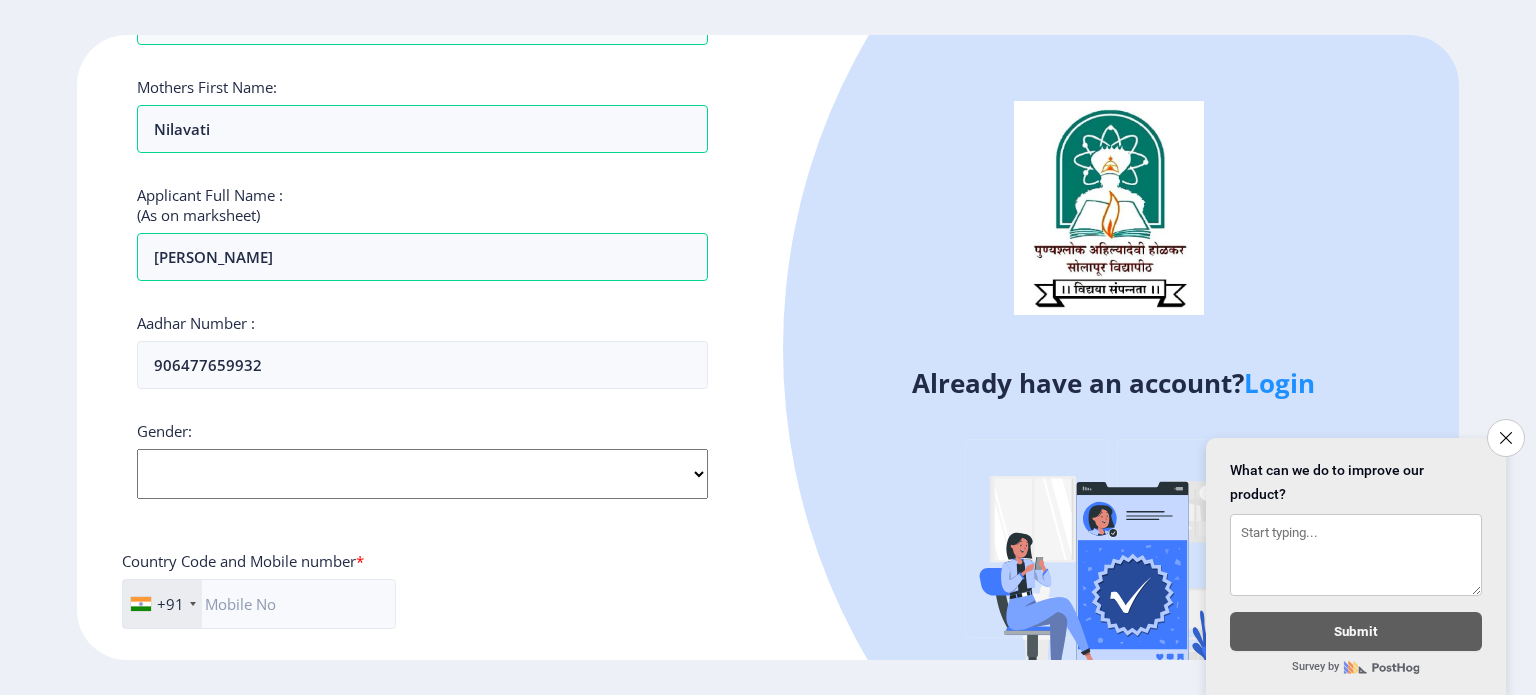 select on "[DEMOGRAPHIC_DATA]" 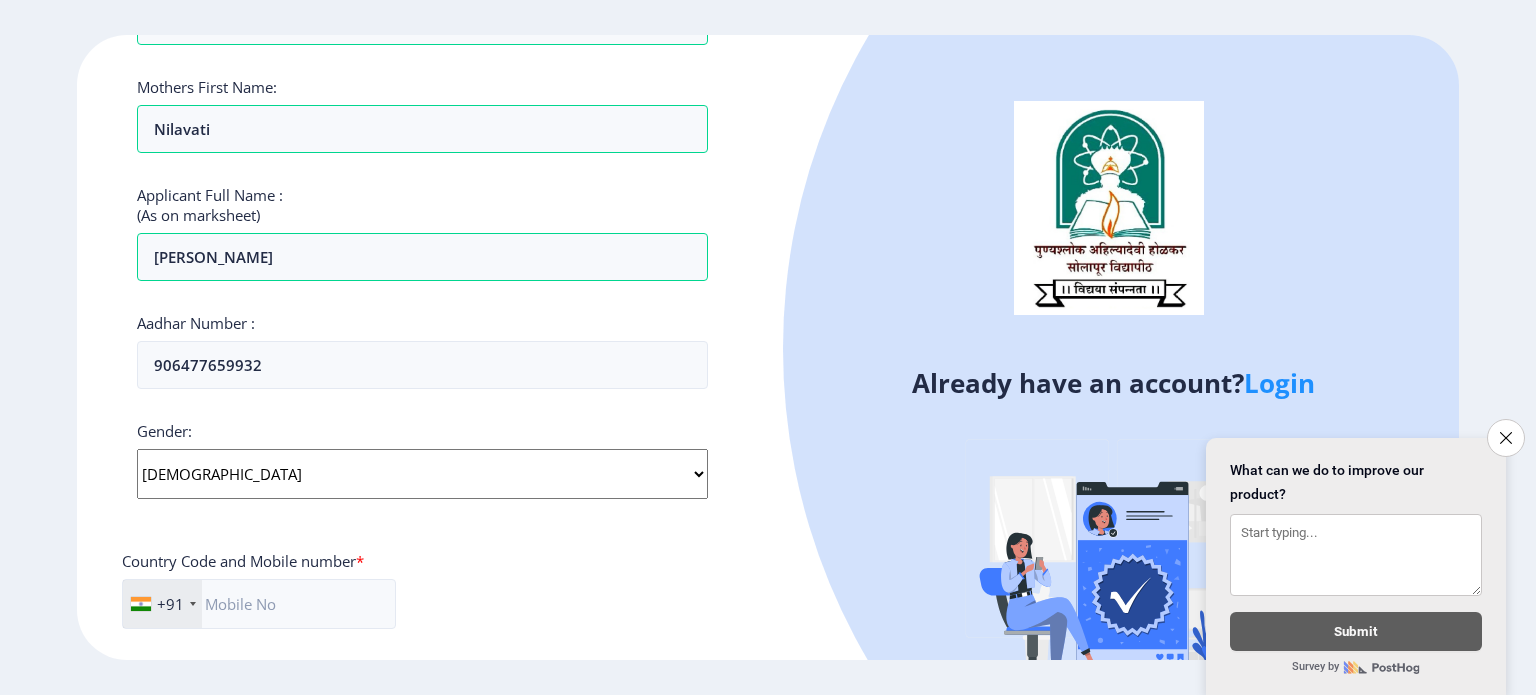 click on "Select Gender [DEMOGRAPHIC_DATA] [DEMOGRAPHIC_DATA] Other" 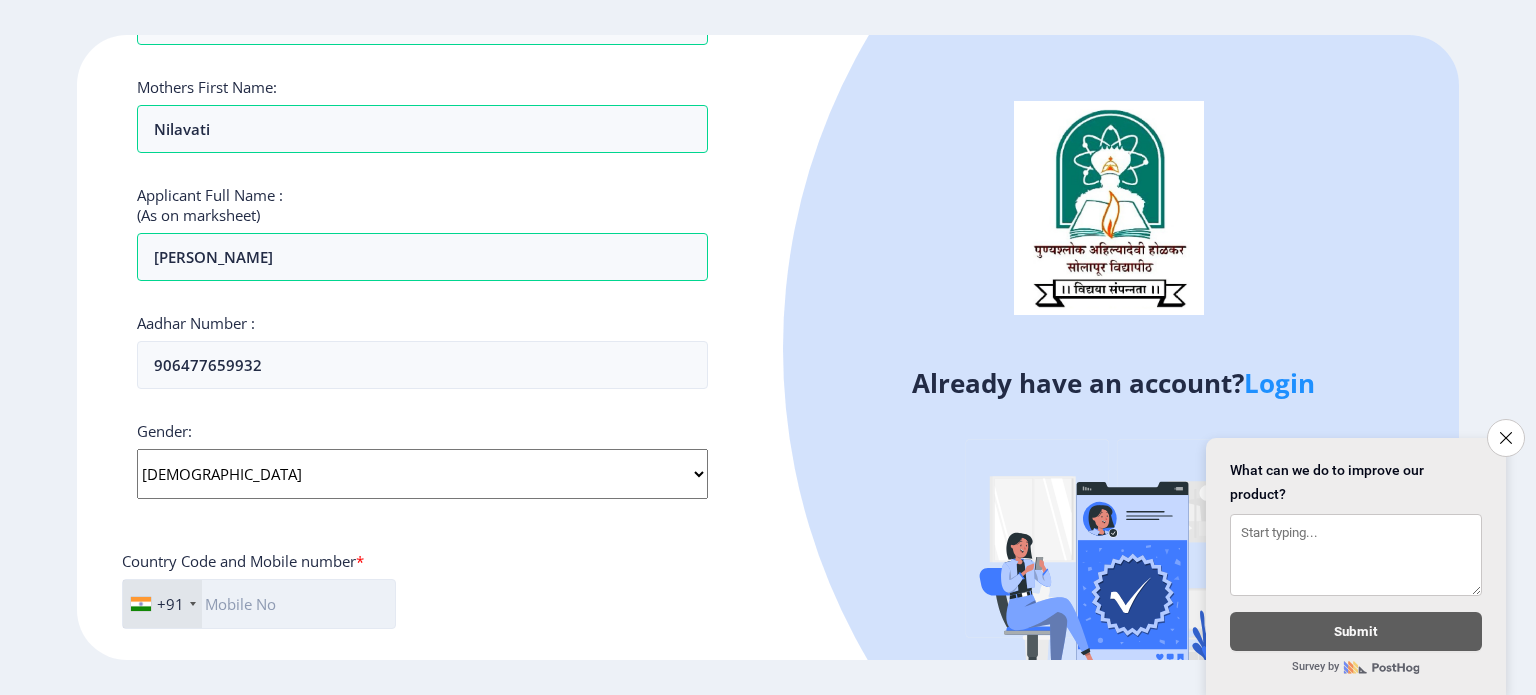 click 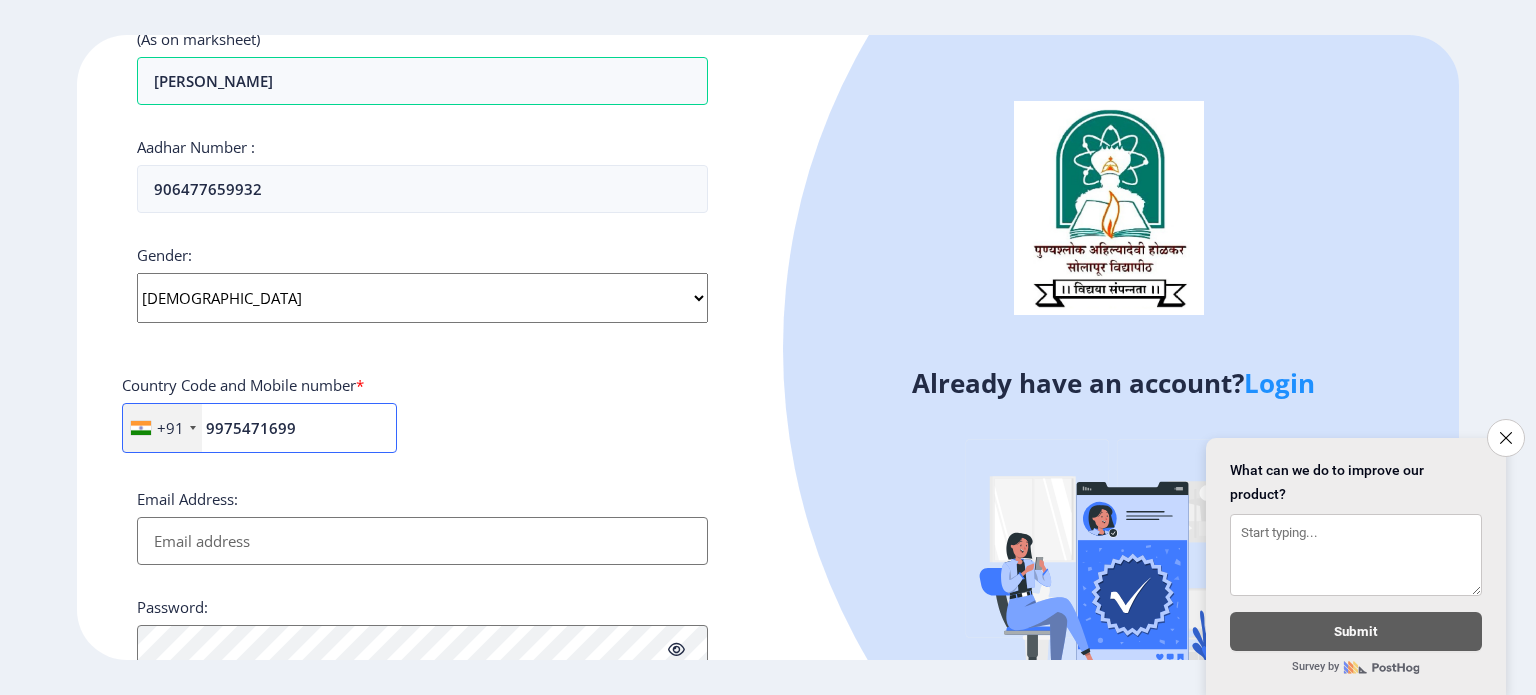 scroll, scrollTop: 676, scrollLeft: 0, axis: vertical 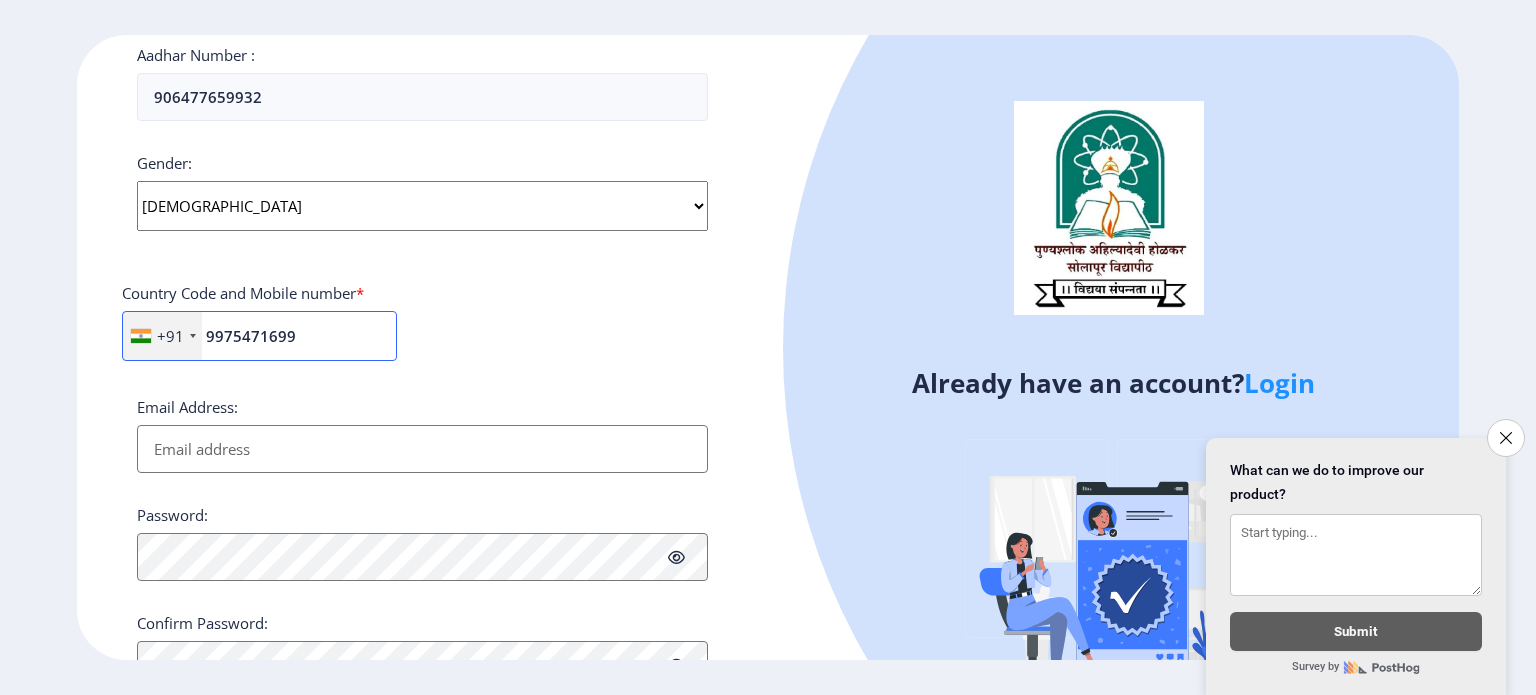 type on "9975471699" 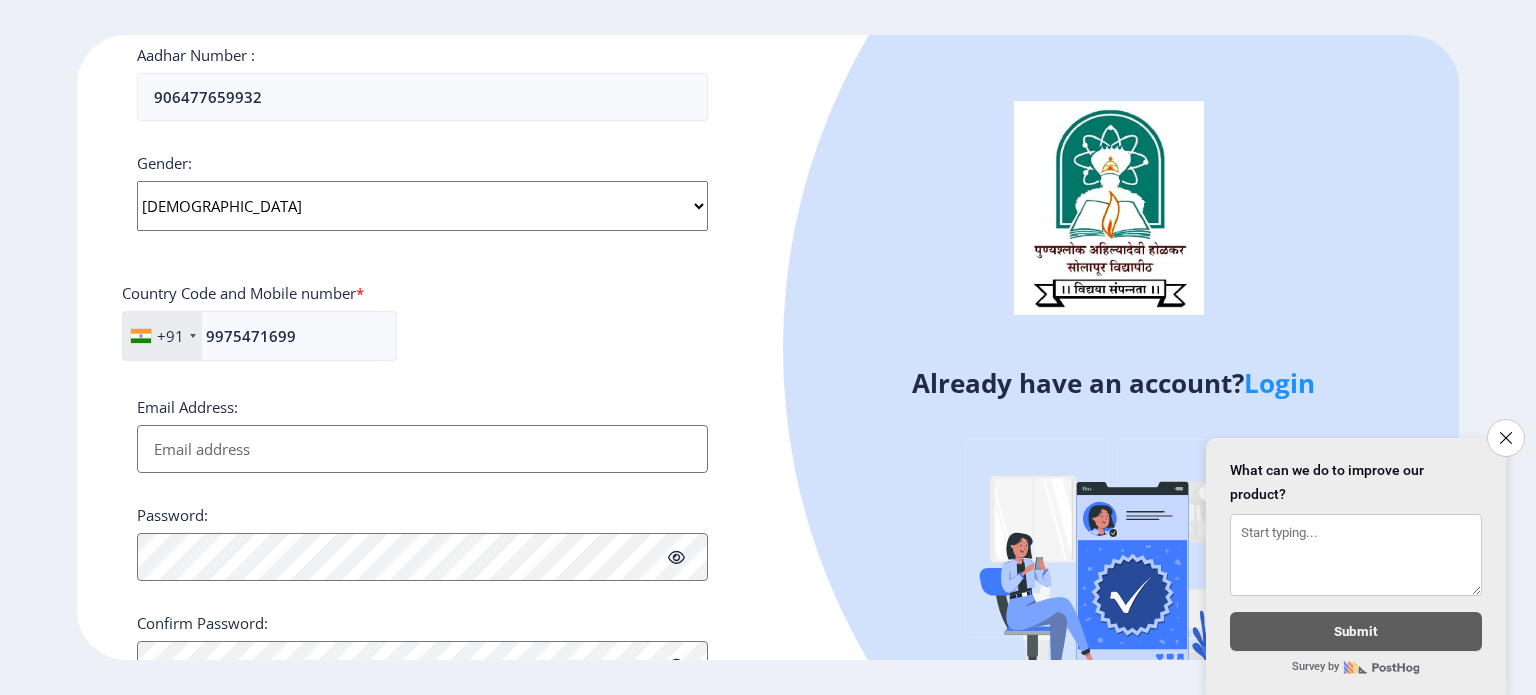 click on "Email Address:" at bounding box center (422, 449) 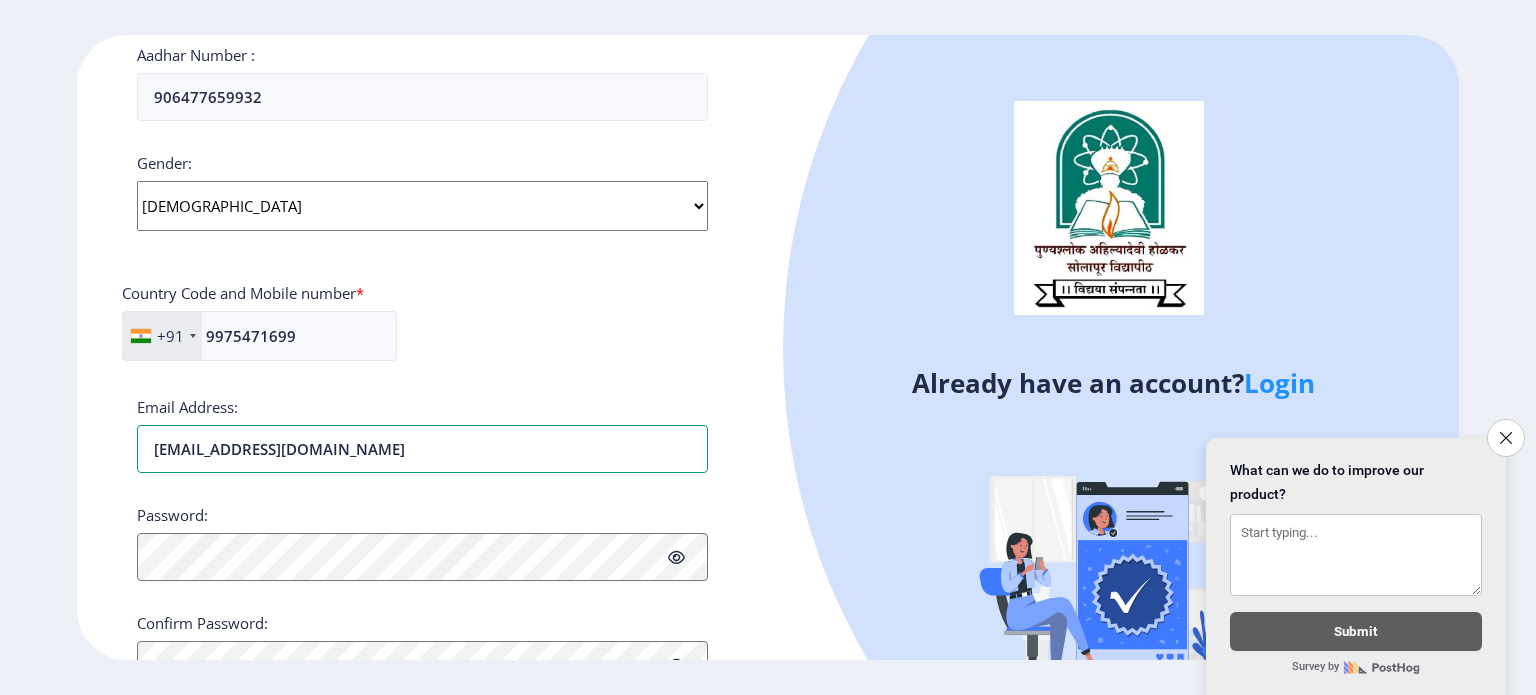 type on "[EMAIL_ADDRESS][DOMAIN_NAME]" 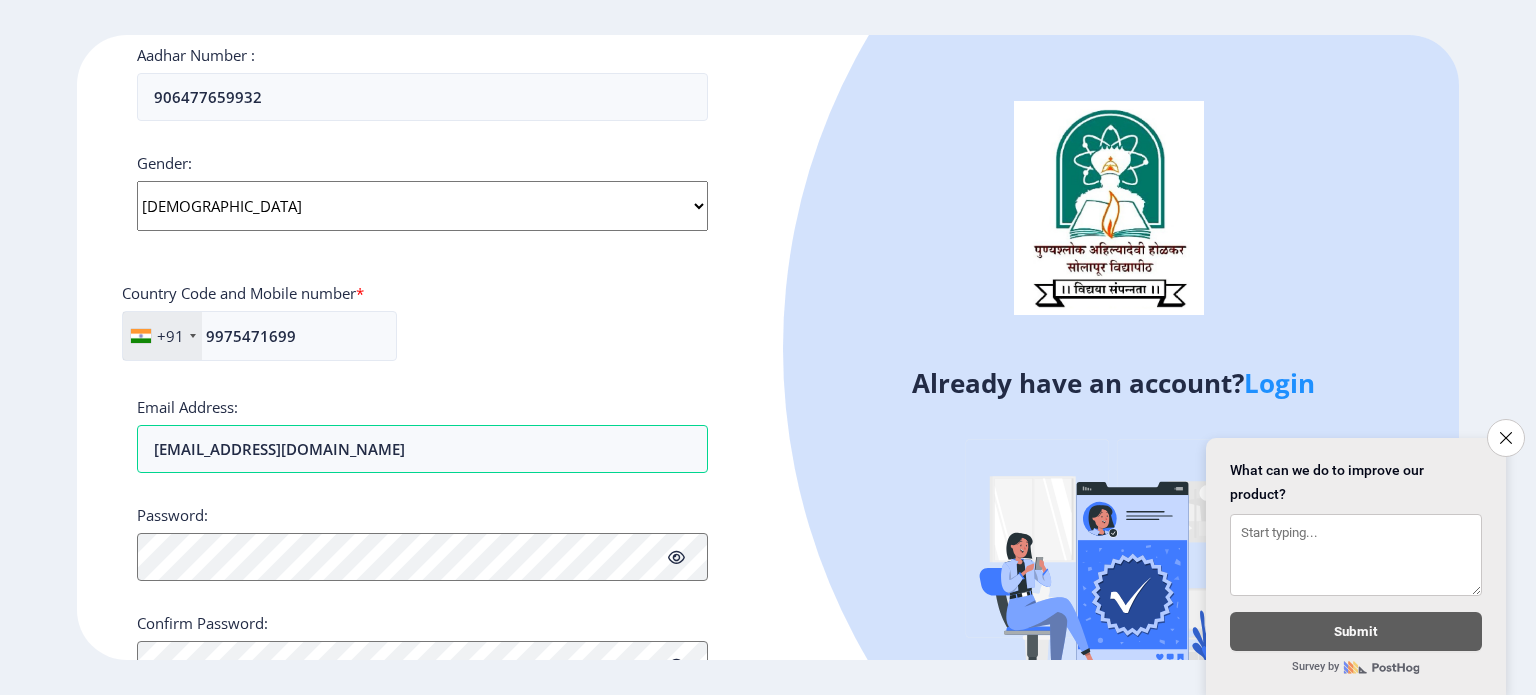 click 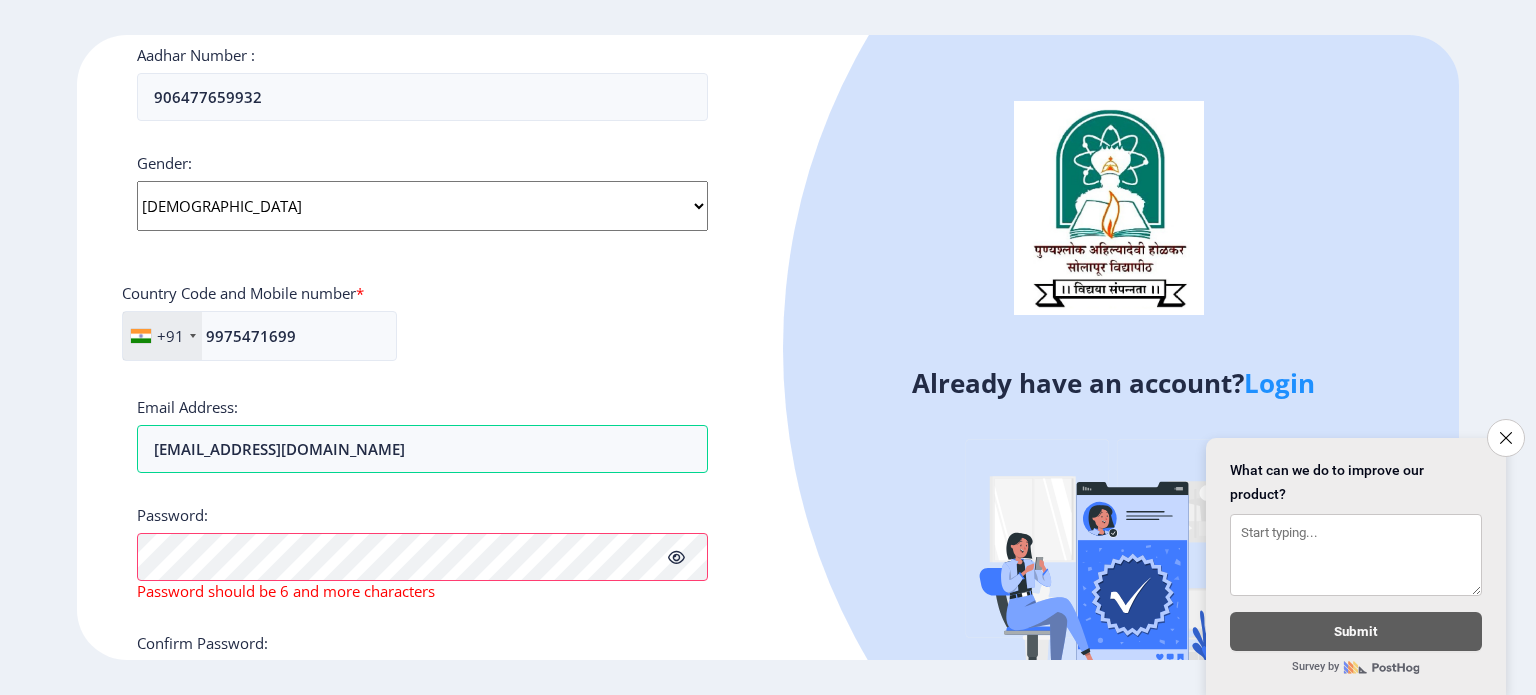 click 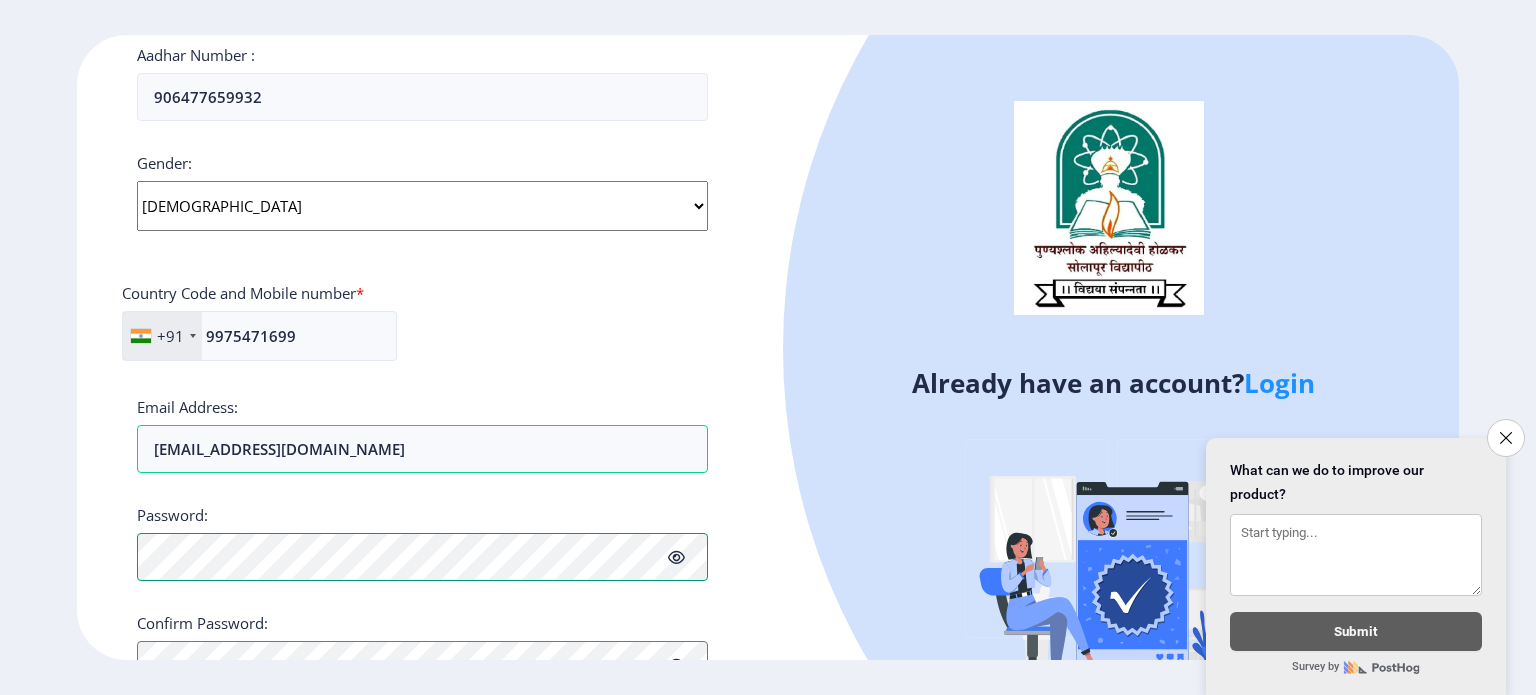 scroll, scrollTop: 787, scrollLeft: 0, axis: vertical 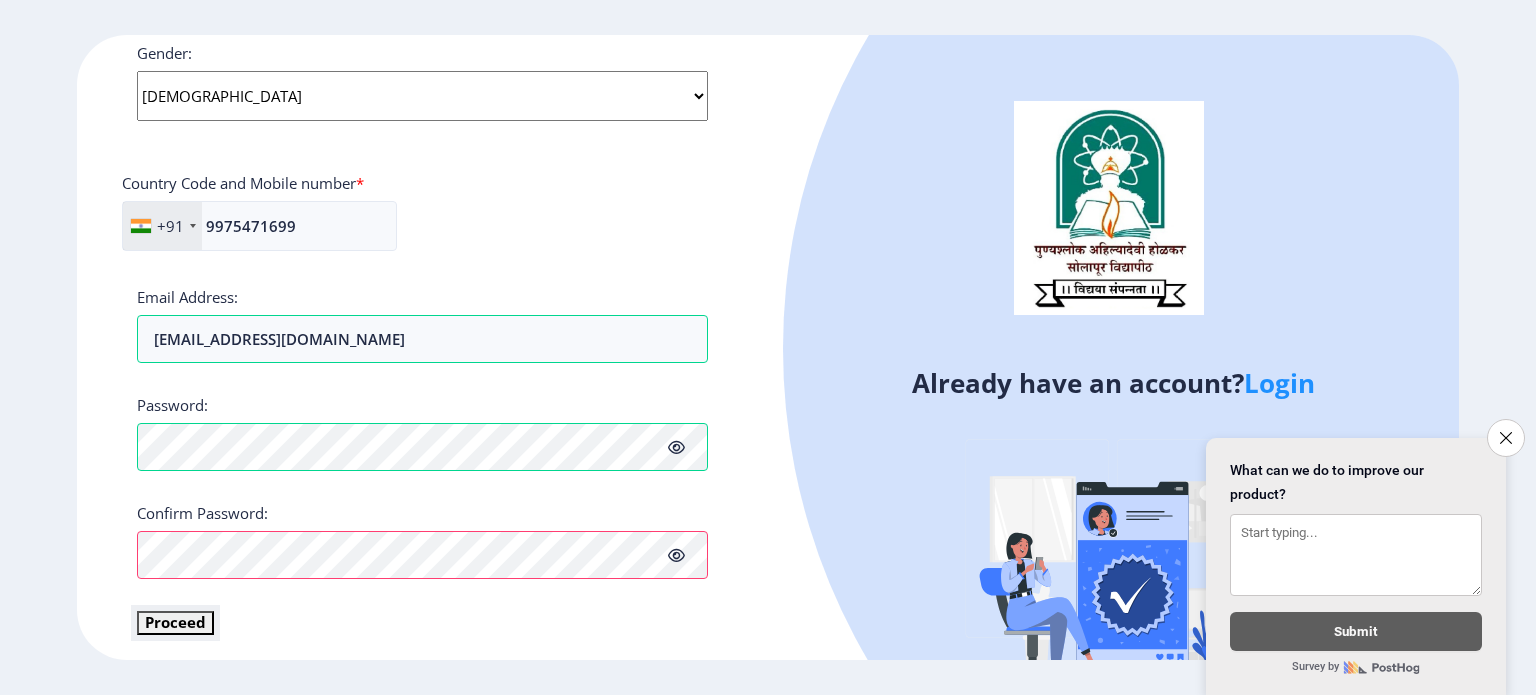 click on "Proceed" 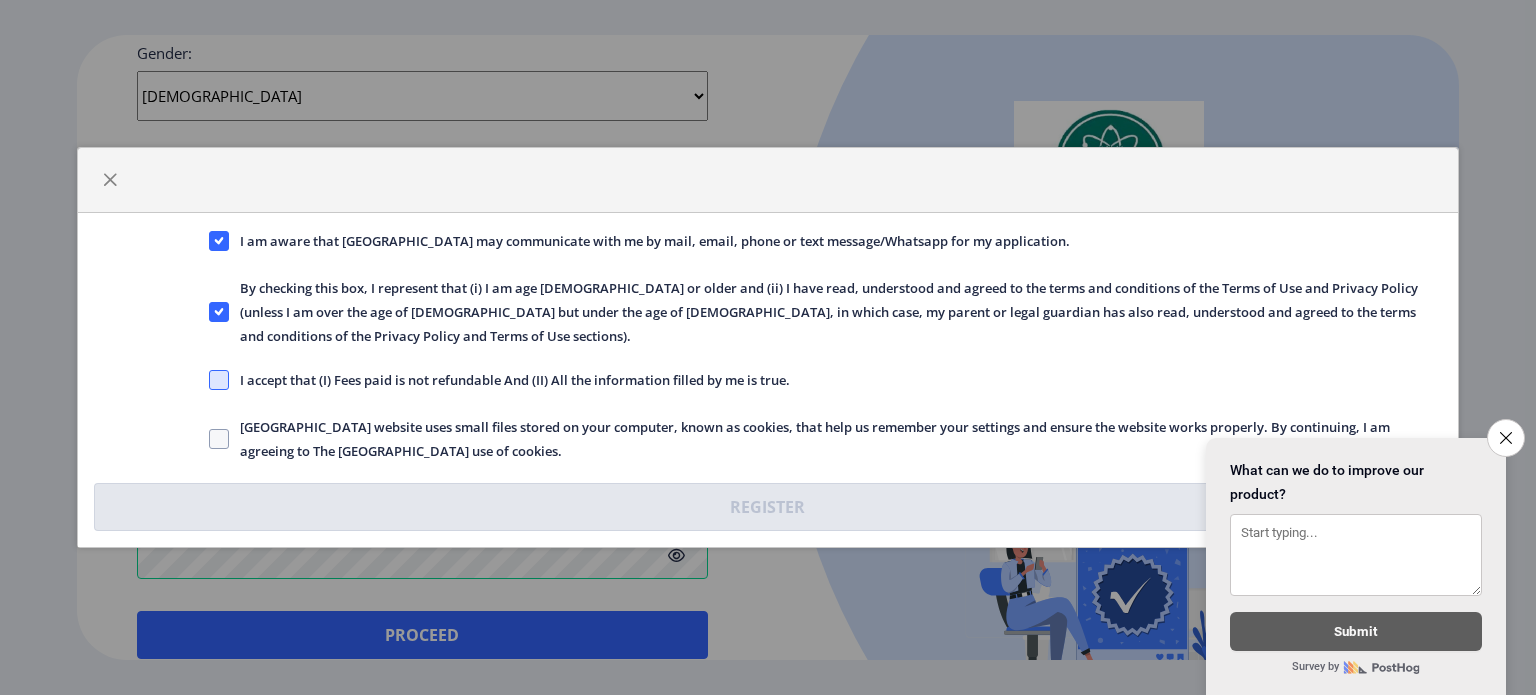 click 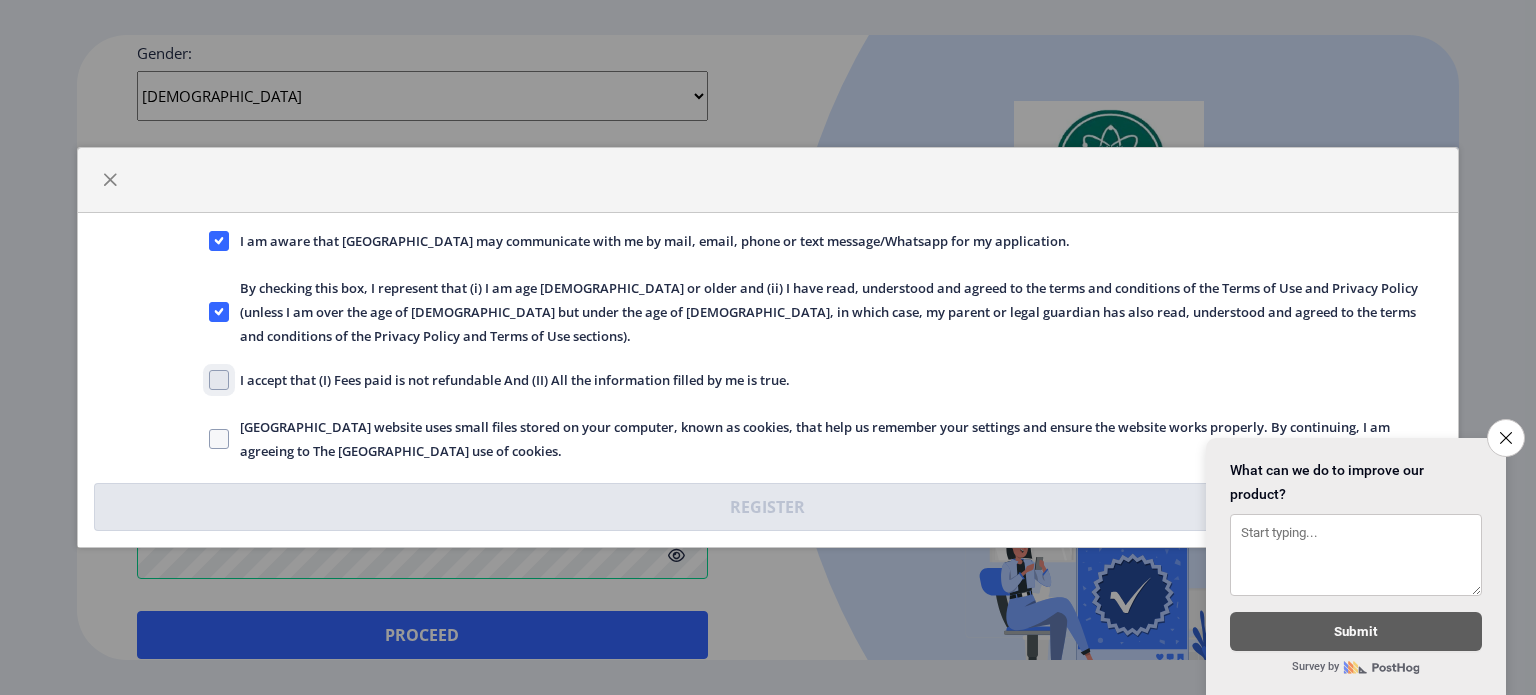 click on "I accept that (I) Fees paid is not refundable And (II) All the information filled by me is true." 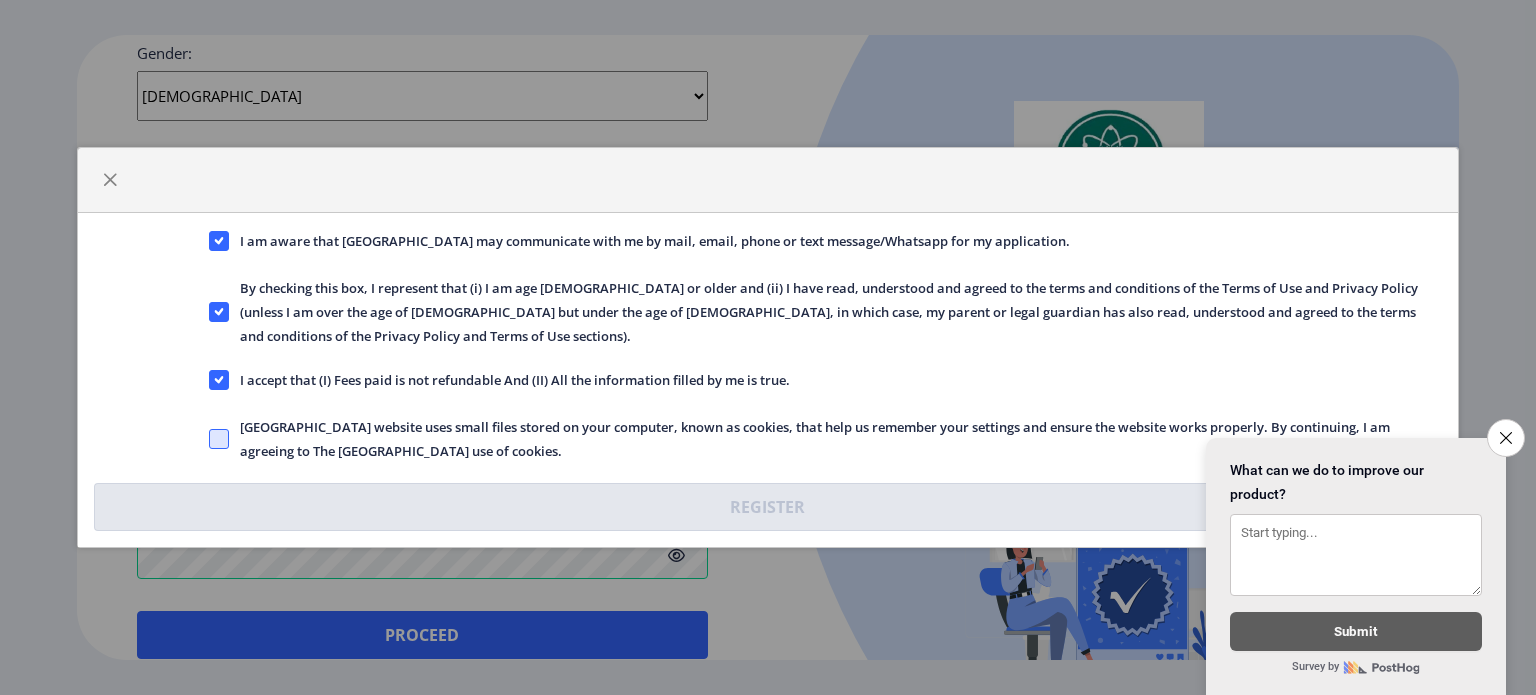 click 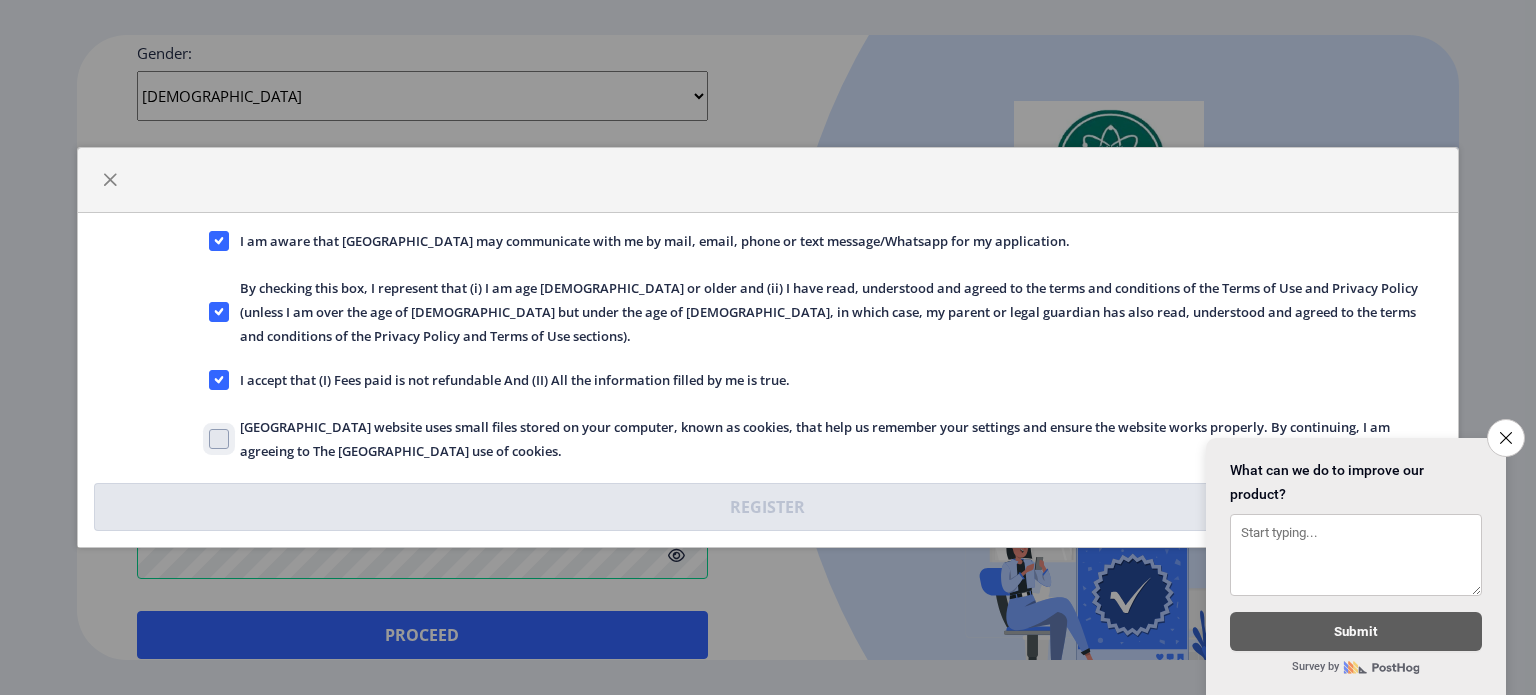 click on "[GEOGRAPHIC_DATA] website uses small files stored on your computer, known as cookies, that help us remember your settings and ensure the website works properly. By continuing, I am agreeing to The [GEOGRAPHIC_DATA] use of cookies." 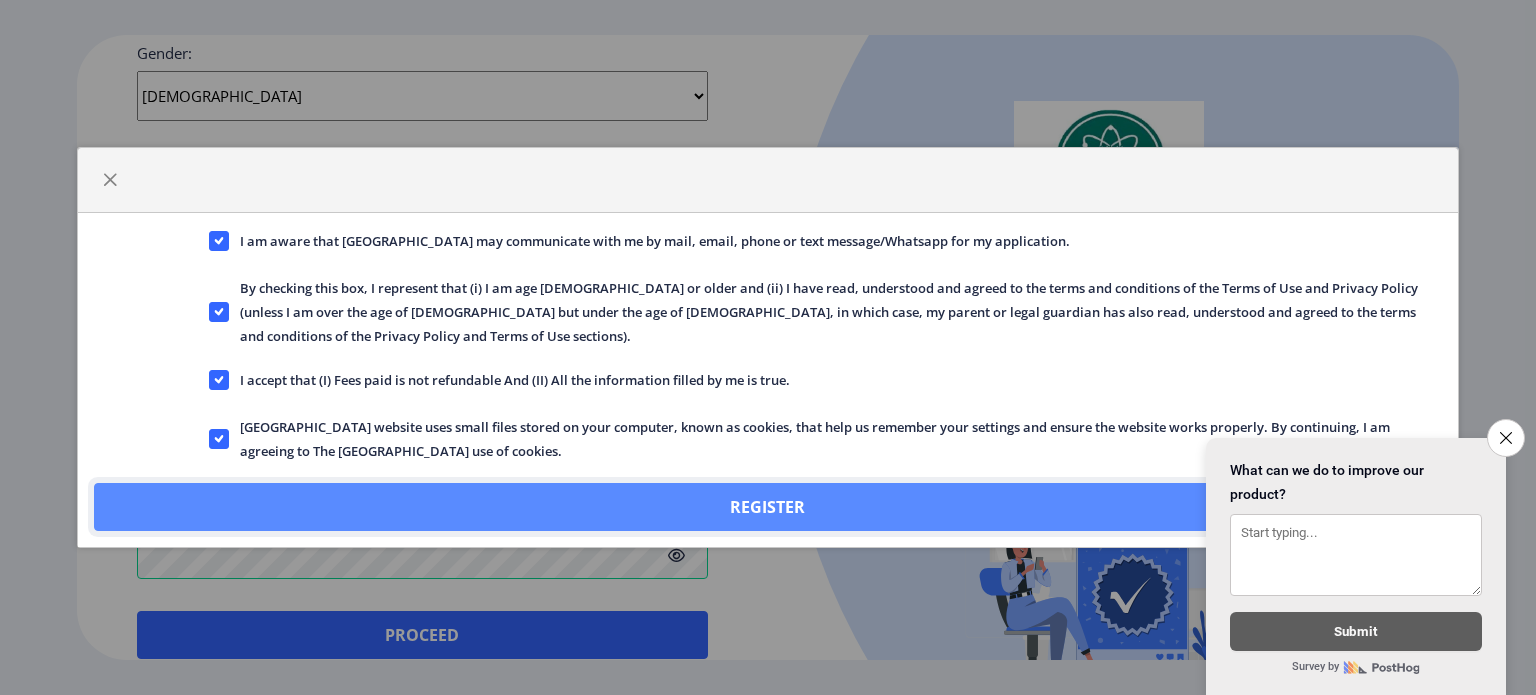 click on "Register" 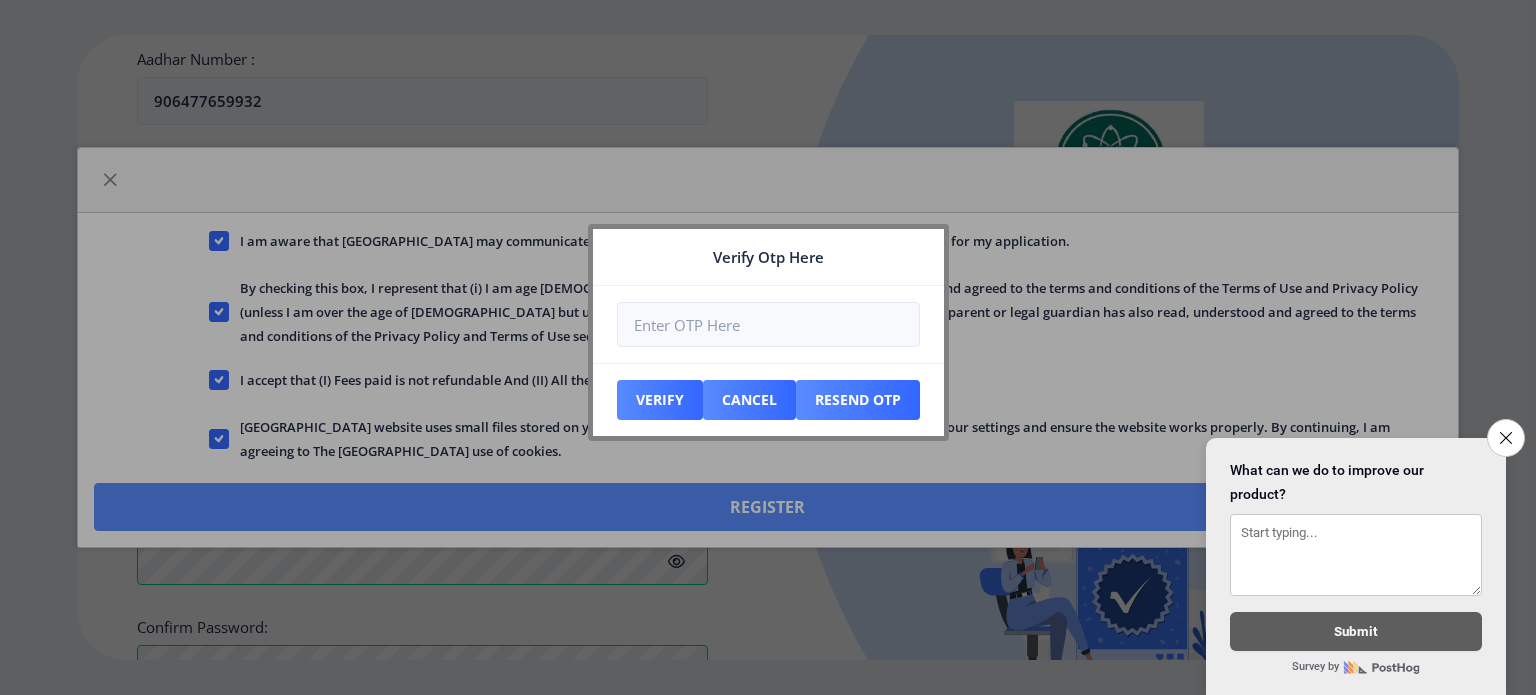 scroll, scrollTop: 900, scrollLeft: 0, axis: vertical 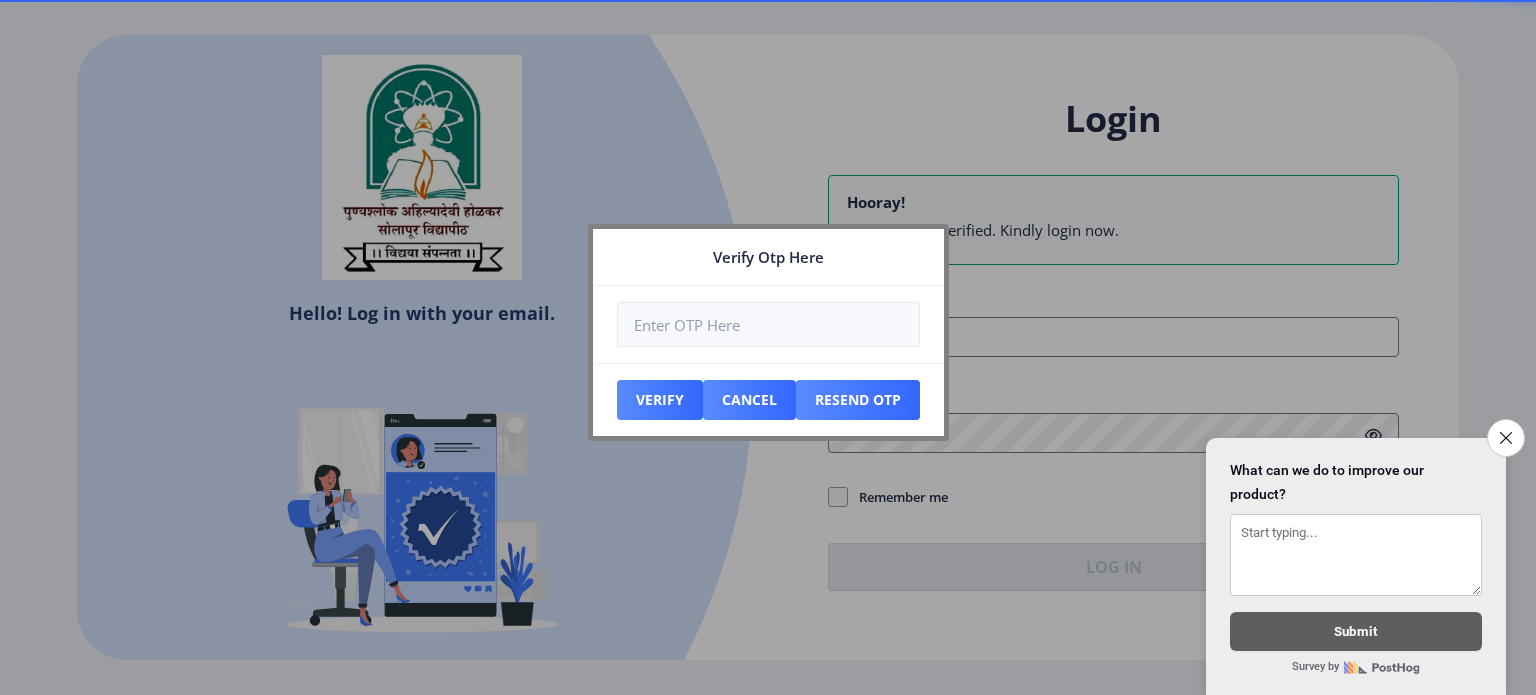 type on "[EMAIL_ADDRESS][DOMAIN_NAME]" 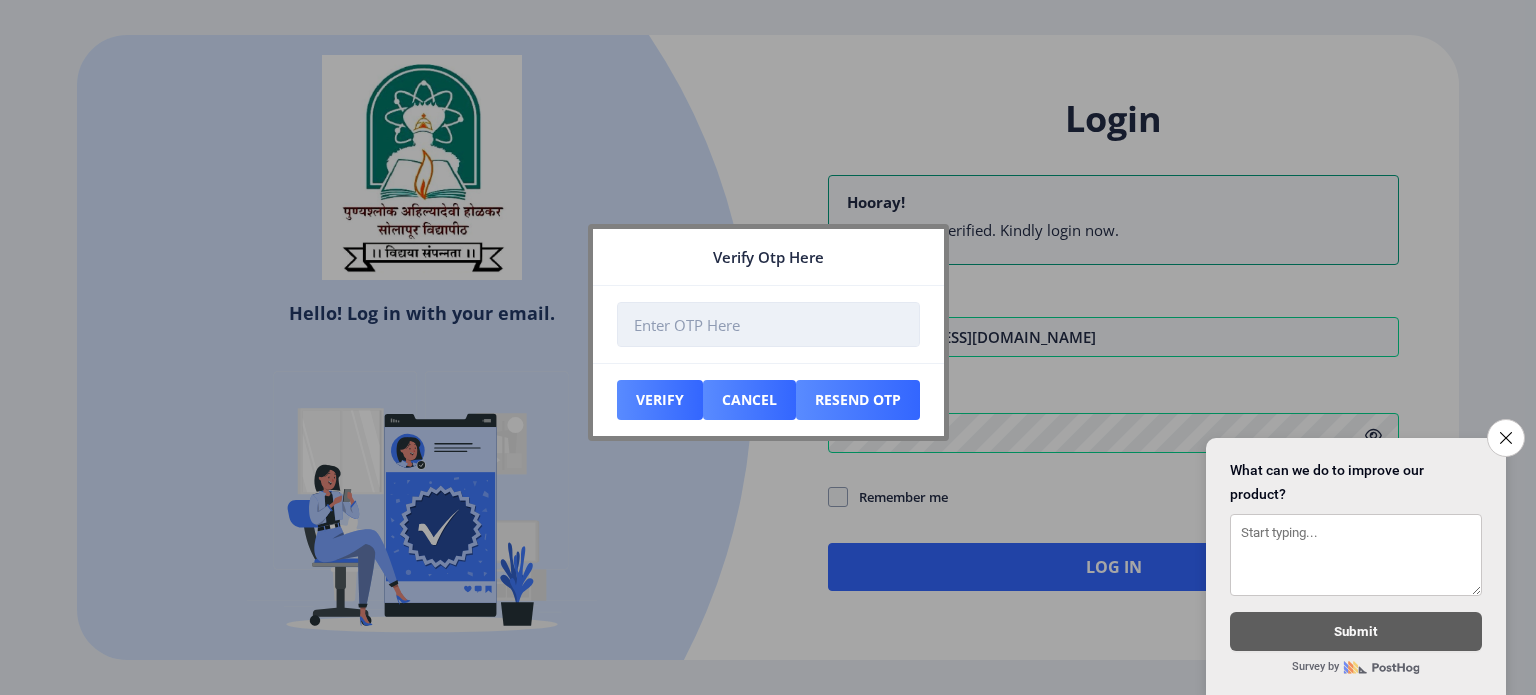 click at bounding box center [768, 324] 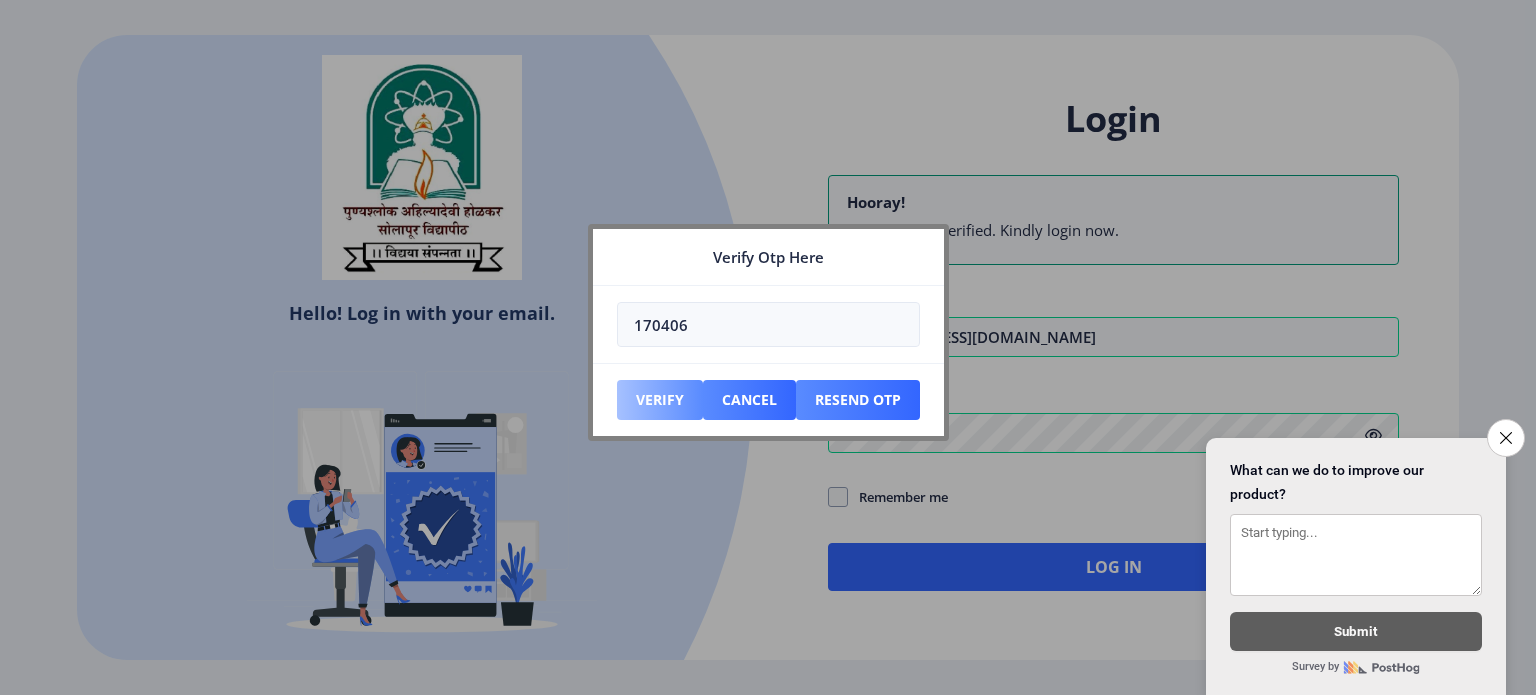 type on "170406" 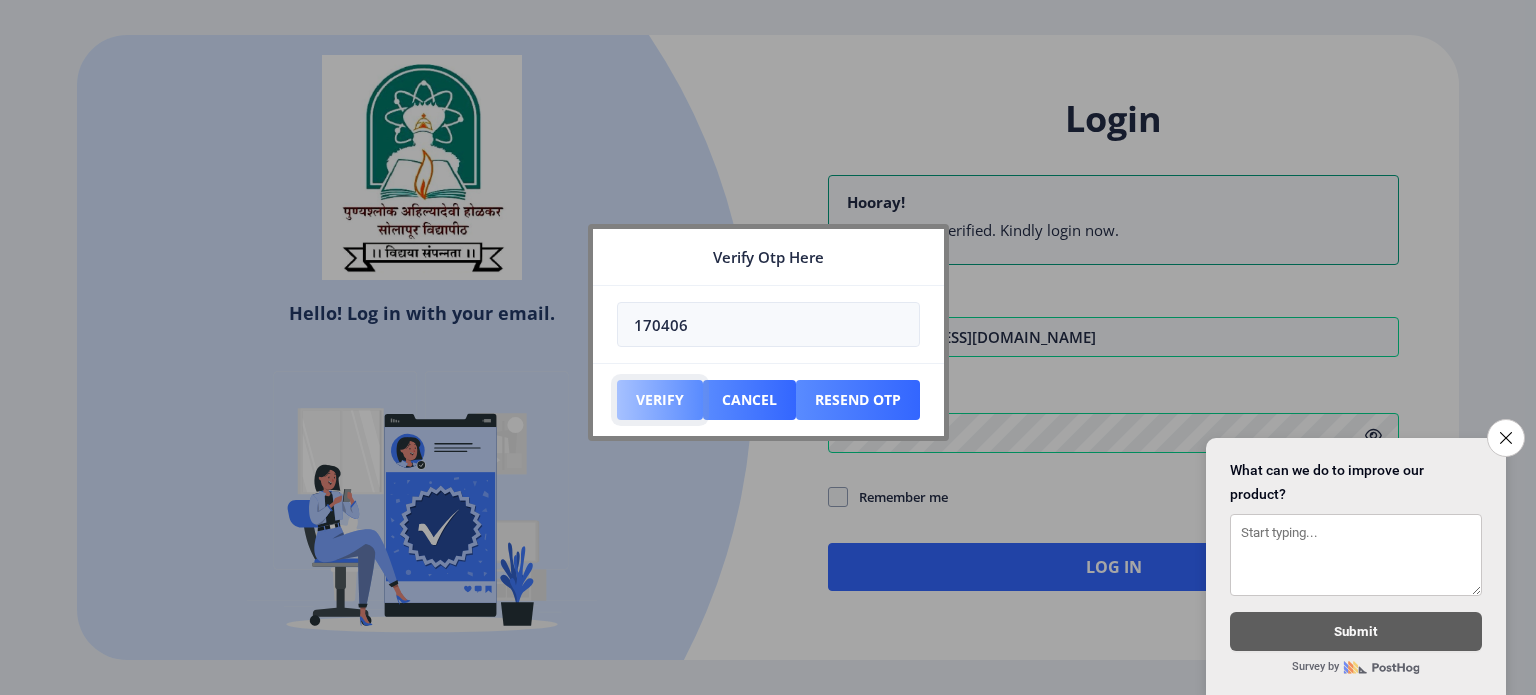 click on "Verify" at bounding box center (660, 400) 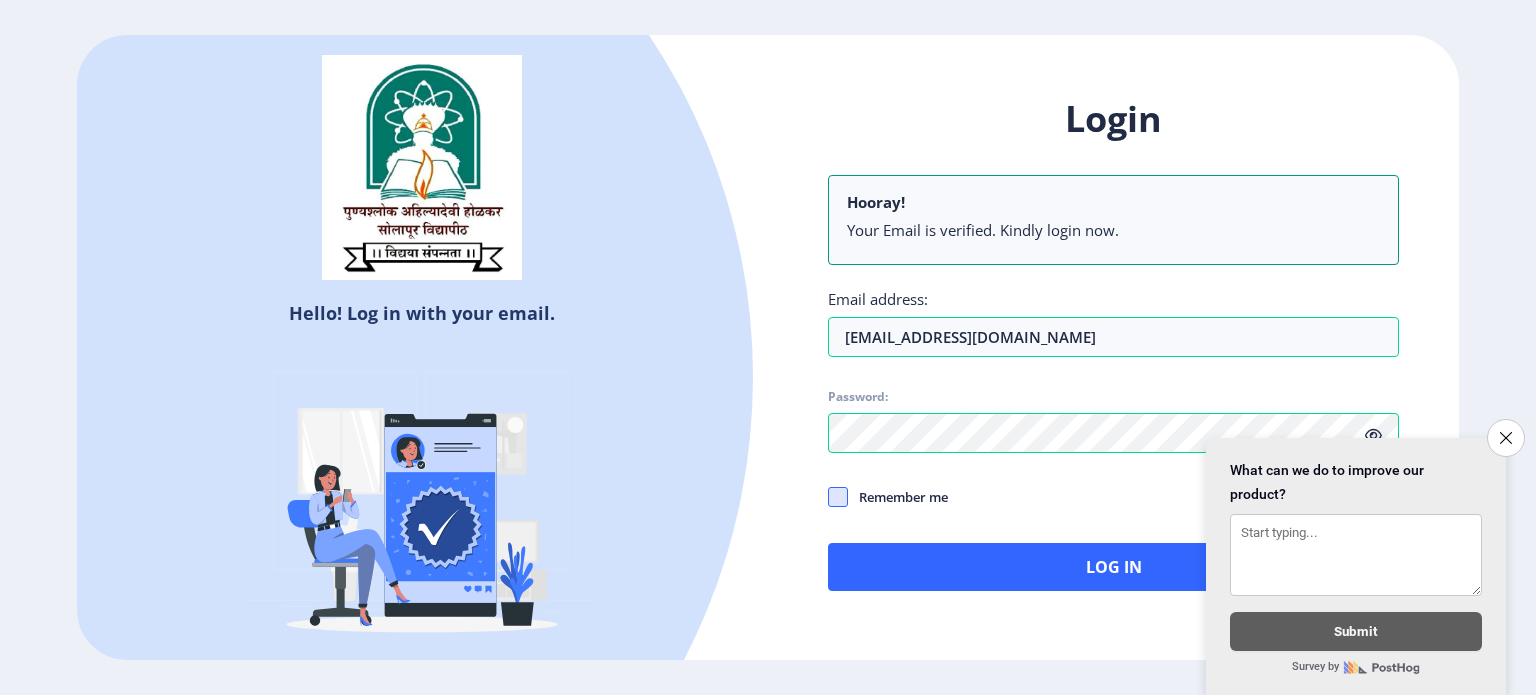 click 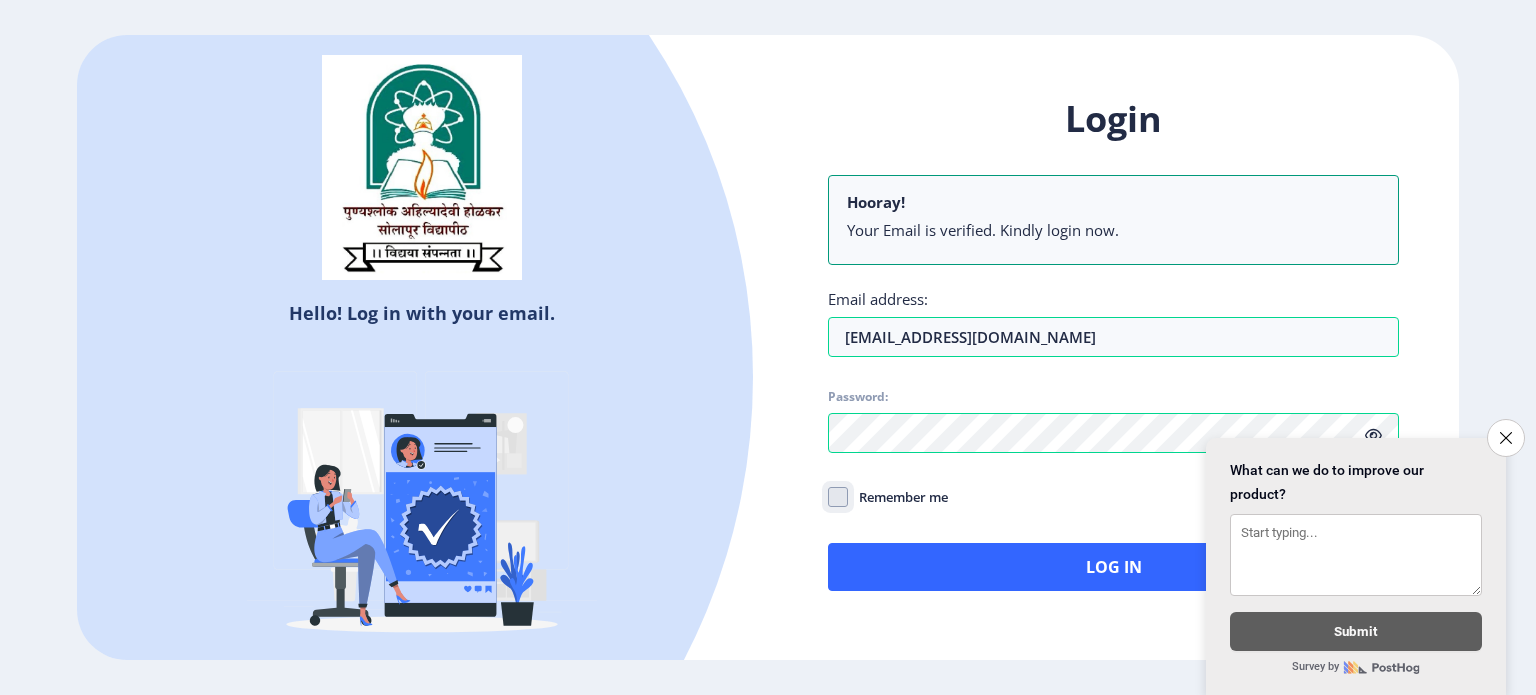 click on "Remember me" 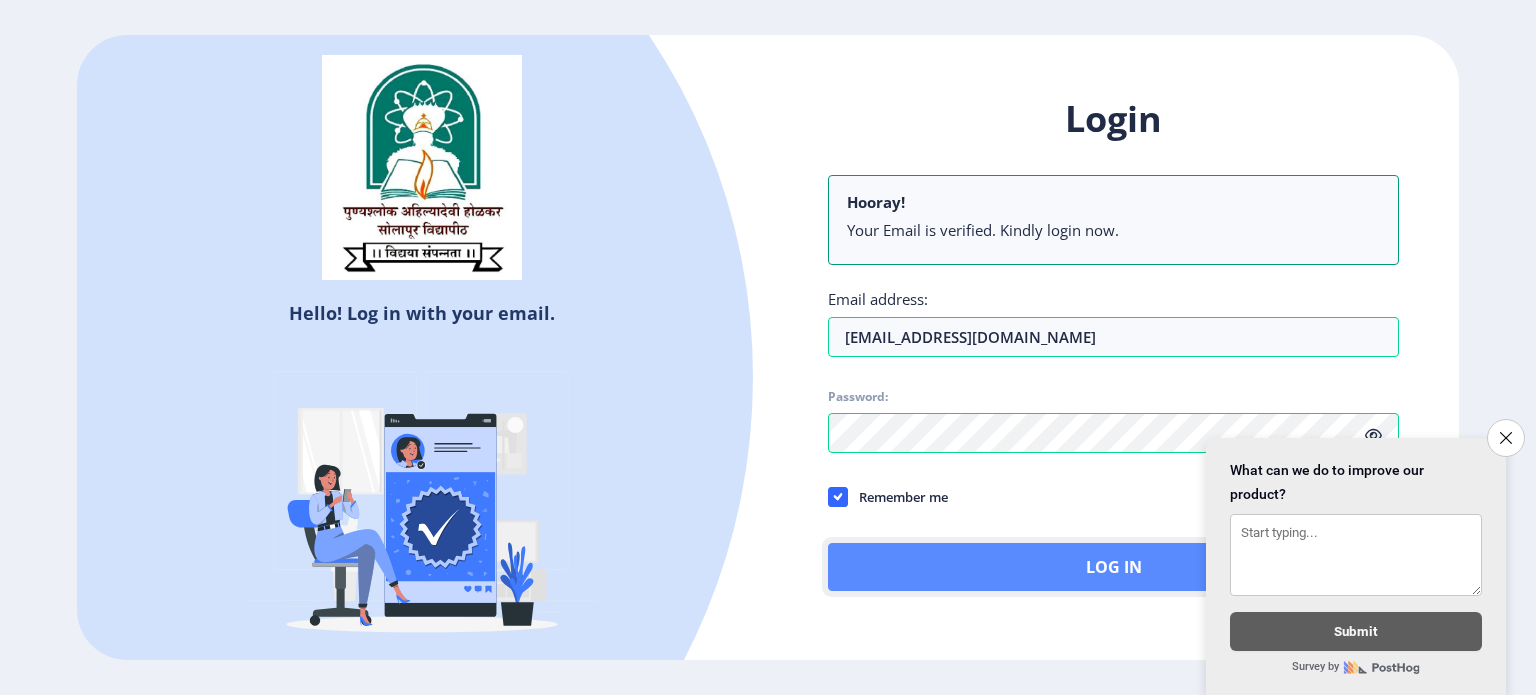 click on "Log In" 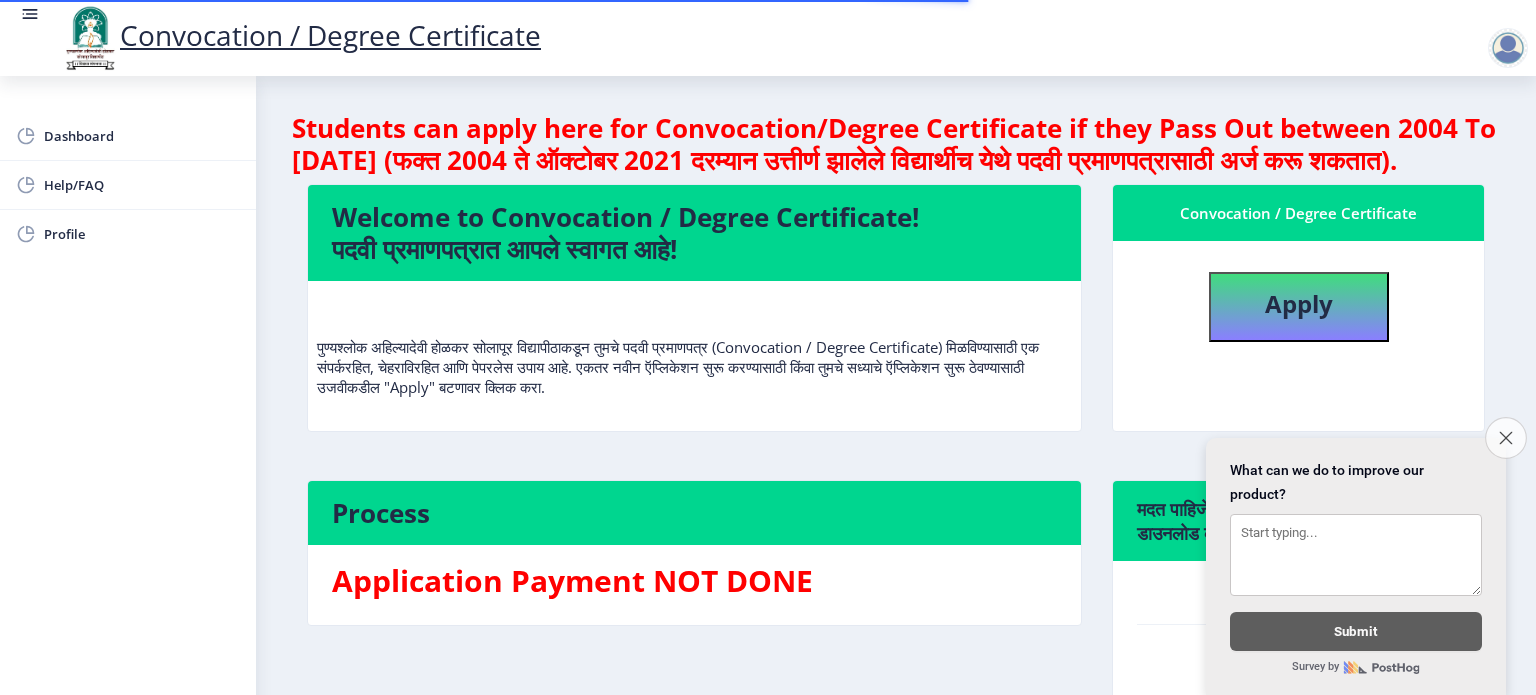 click on "Close survey" 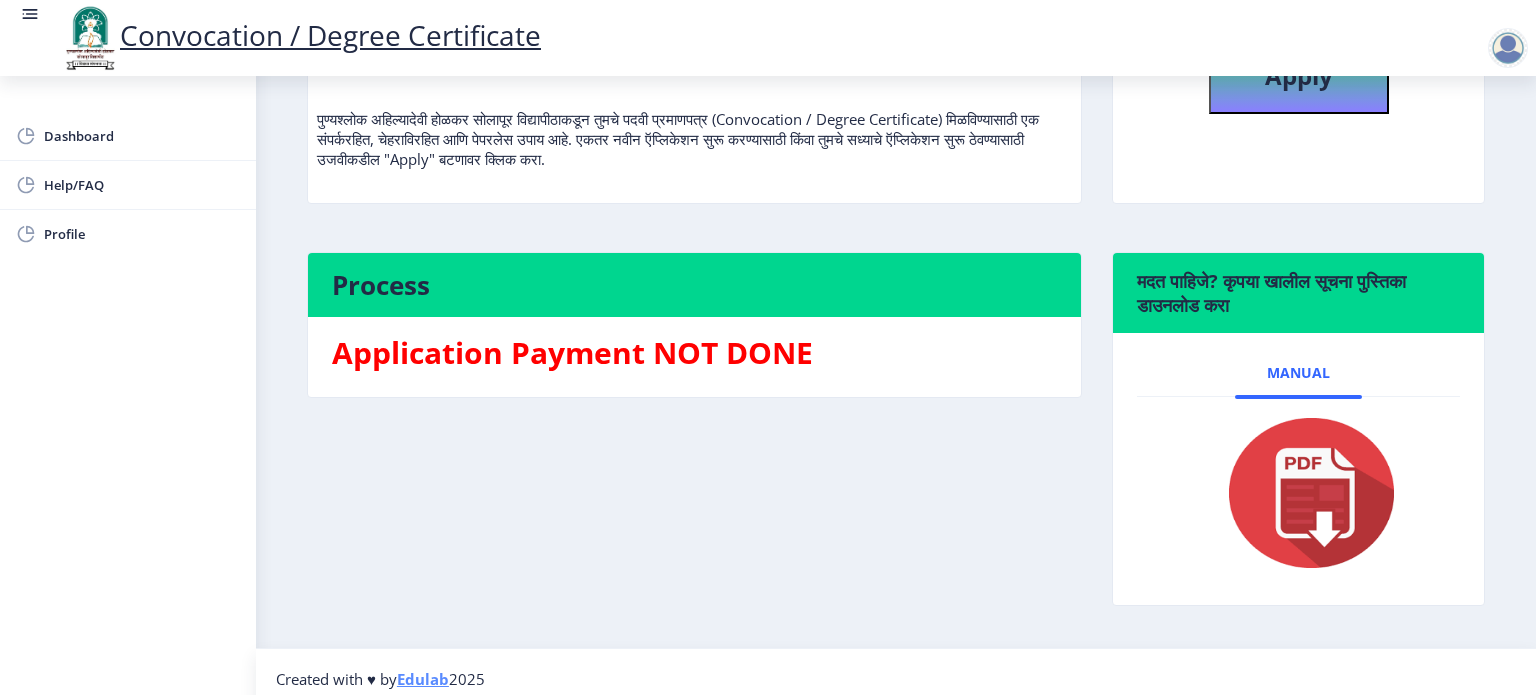 scroll, scrollTop: 235, scrollLeft: 0, axis: vertical 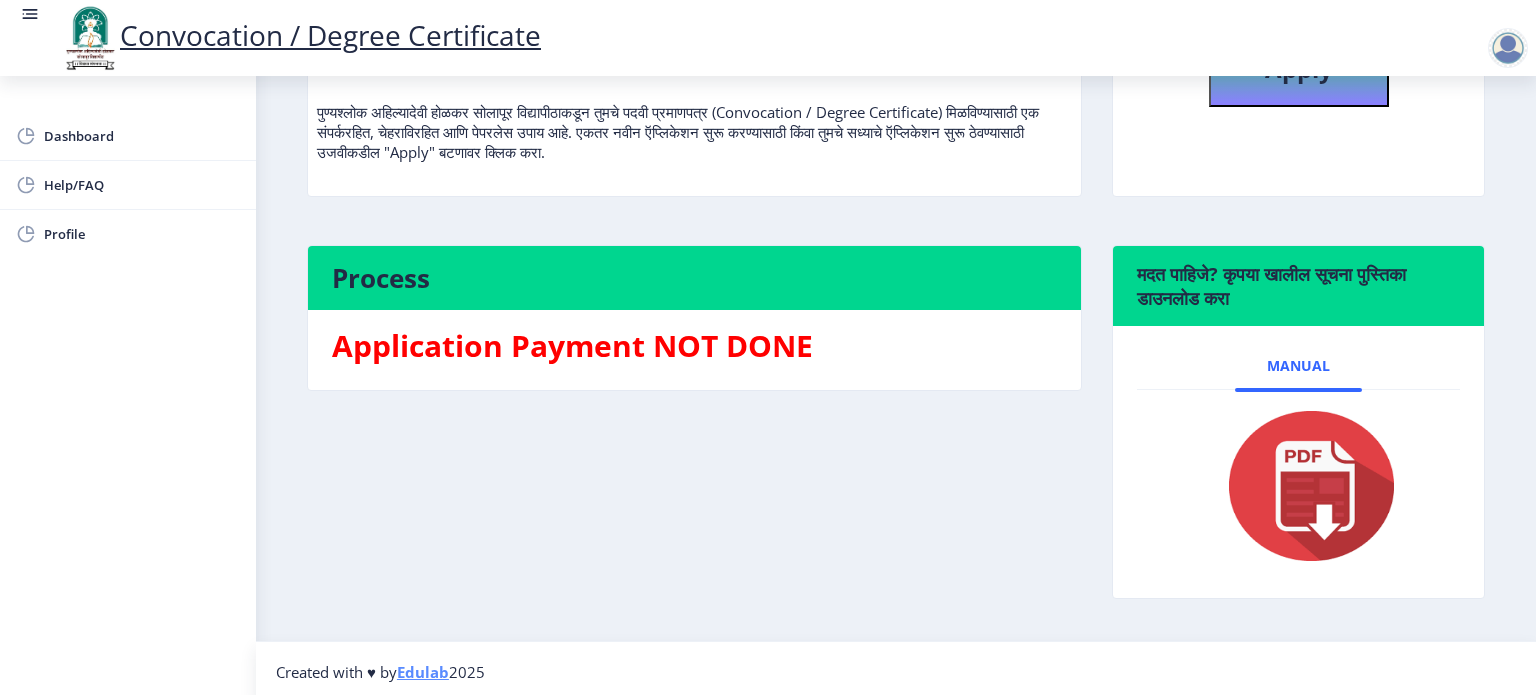 click on "Process" 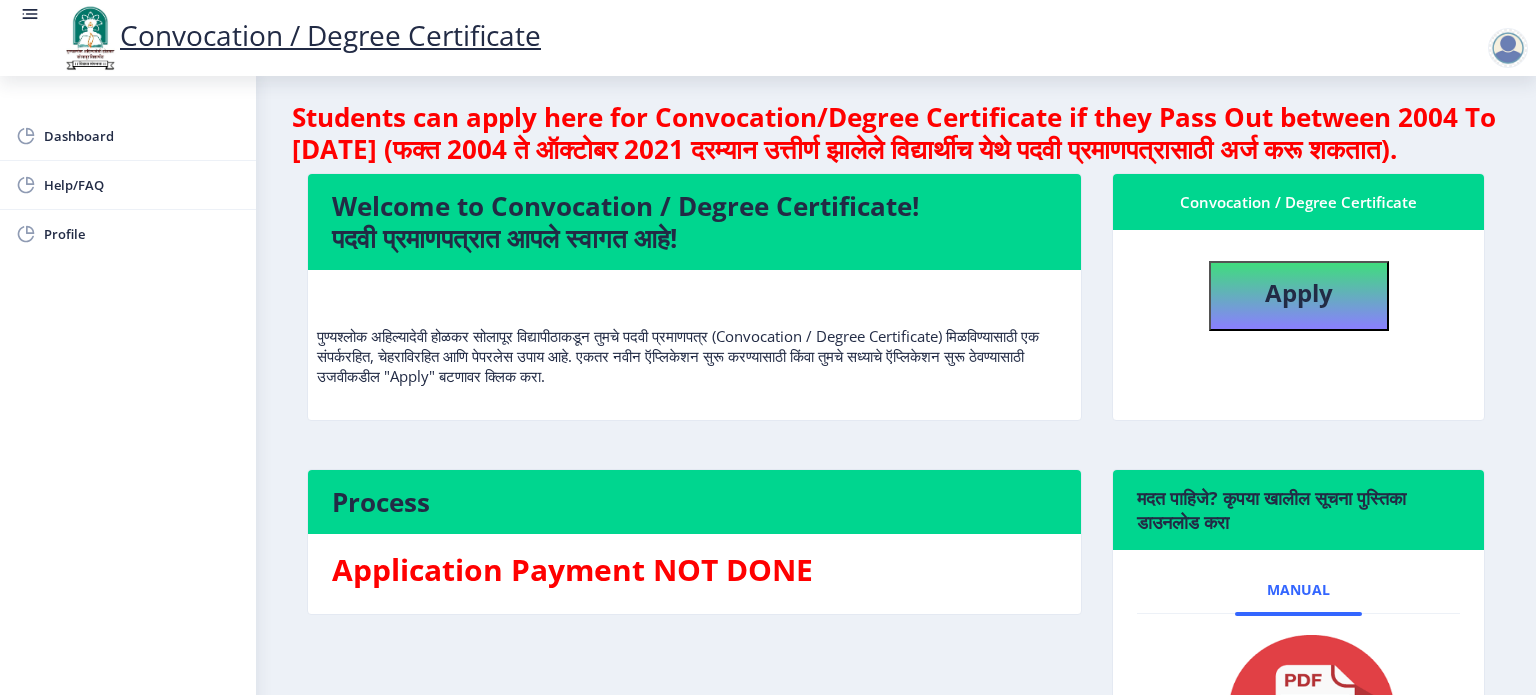 scroll, scrollTop: 0, scrollLeft: 0, axis: both 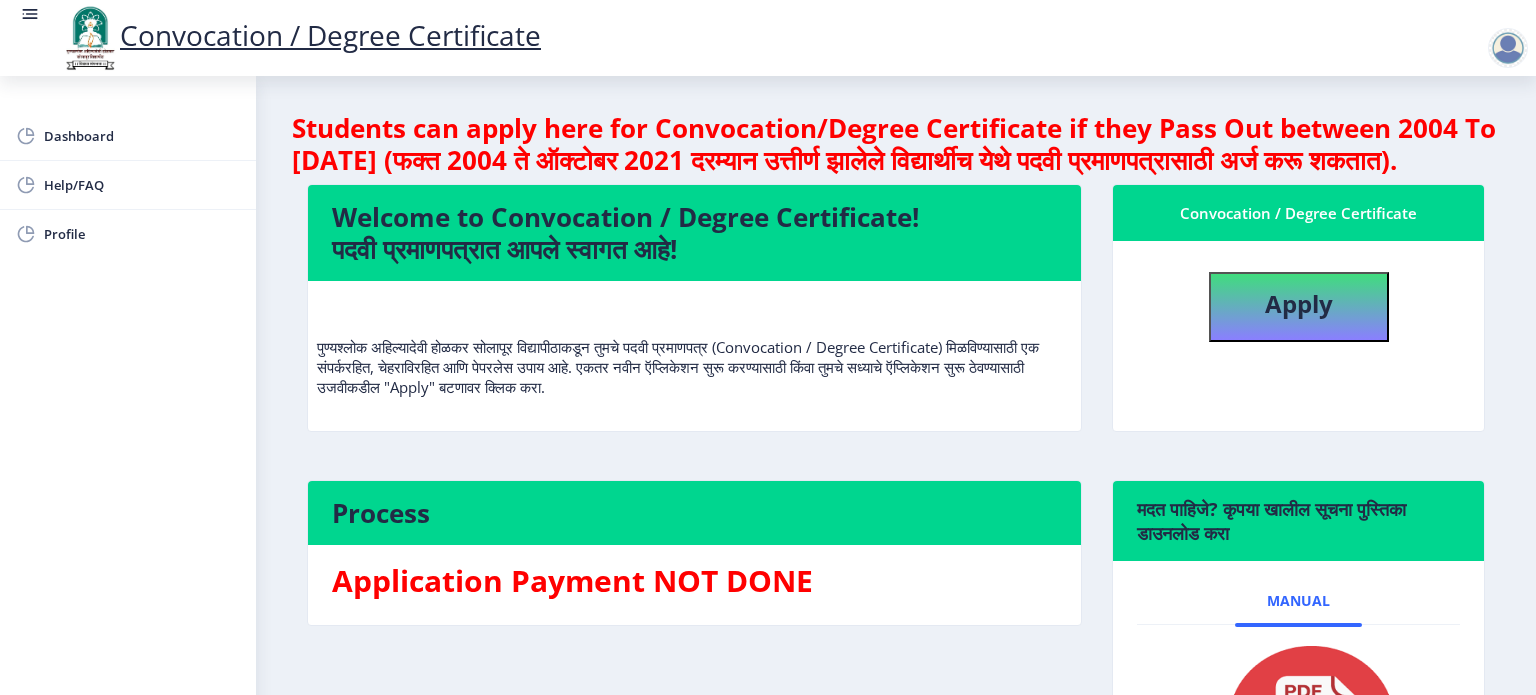 drag, startPoint x: 1304, startPoint y: 379, endPoint x: 1298, endPoint y: 337, distance: 42.426407 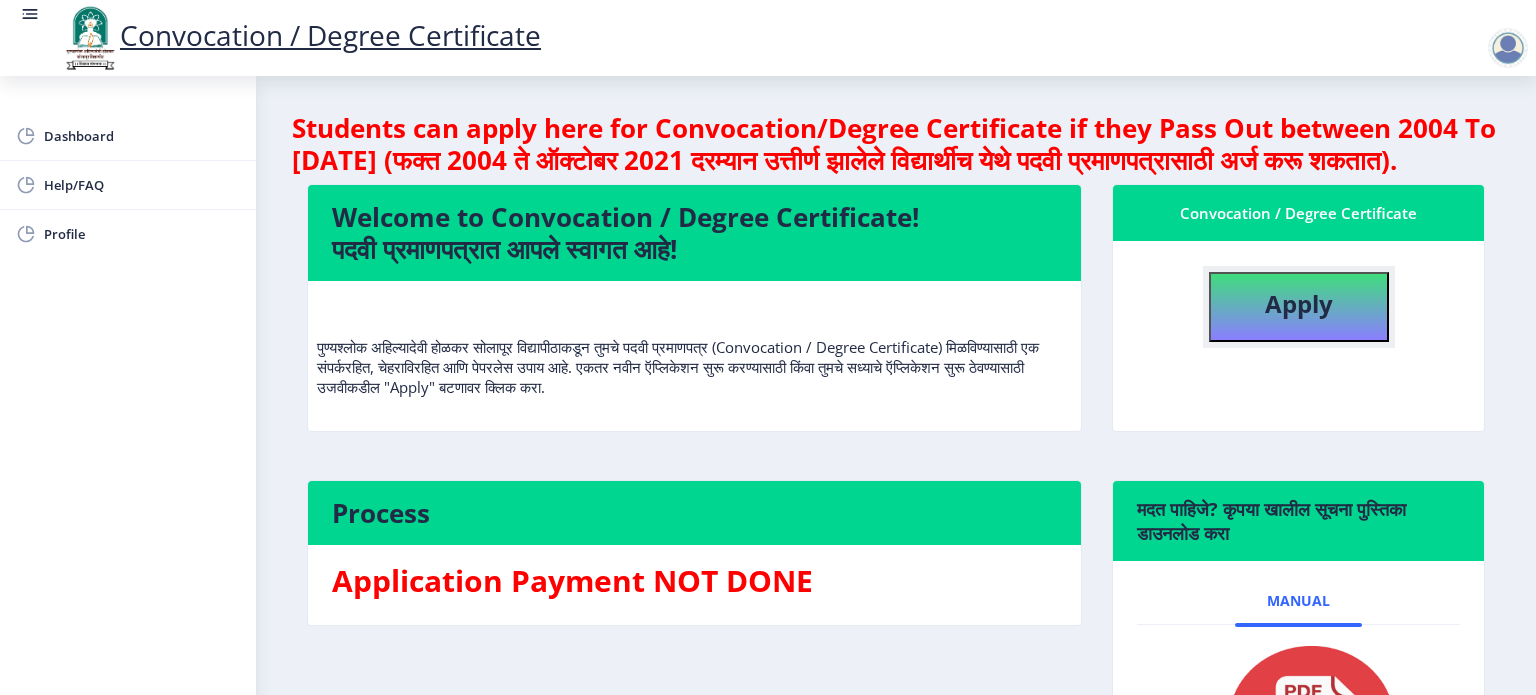 click on "Apply" 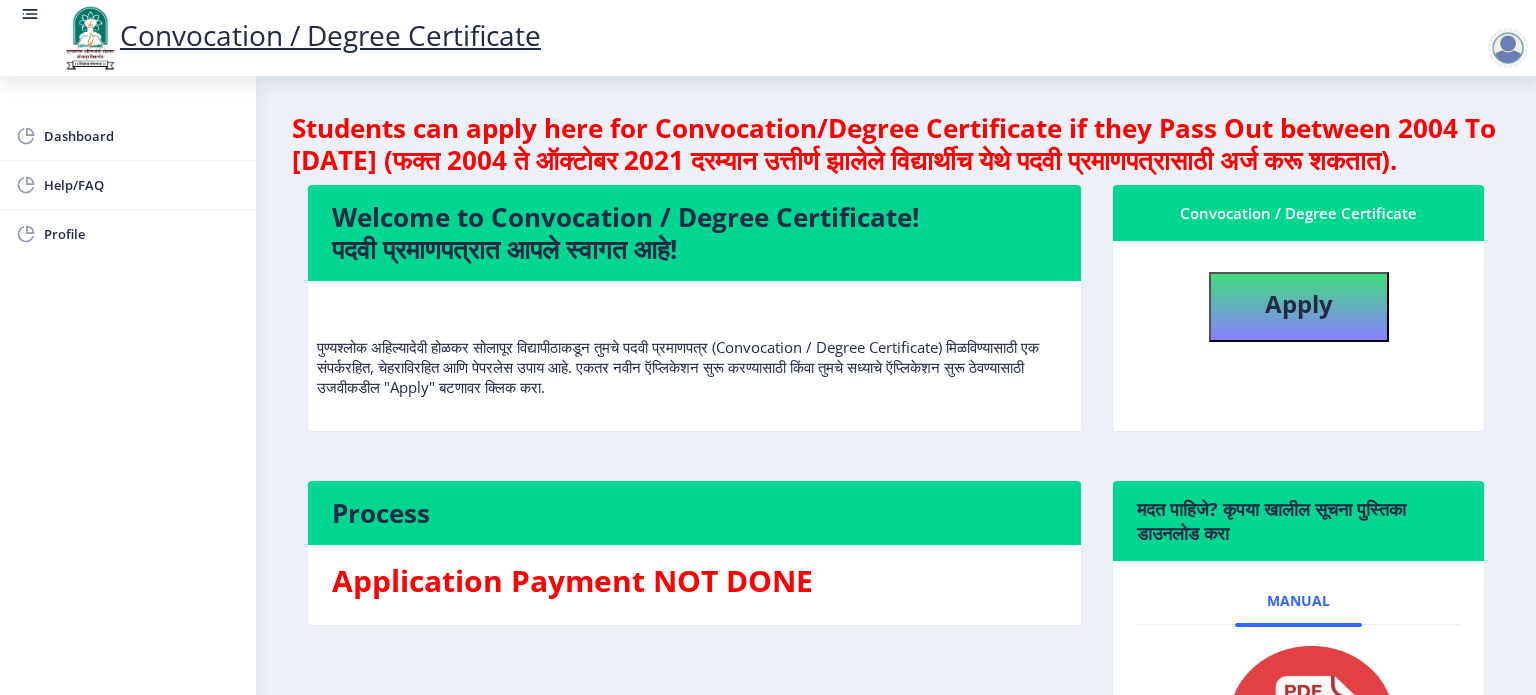 select 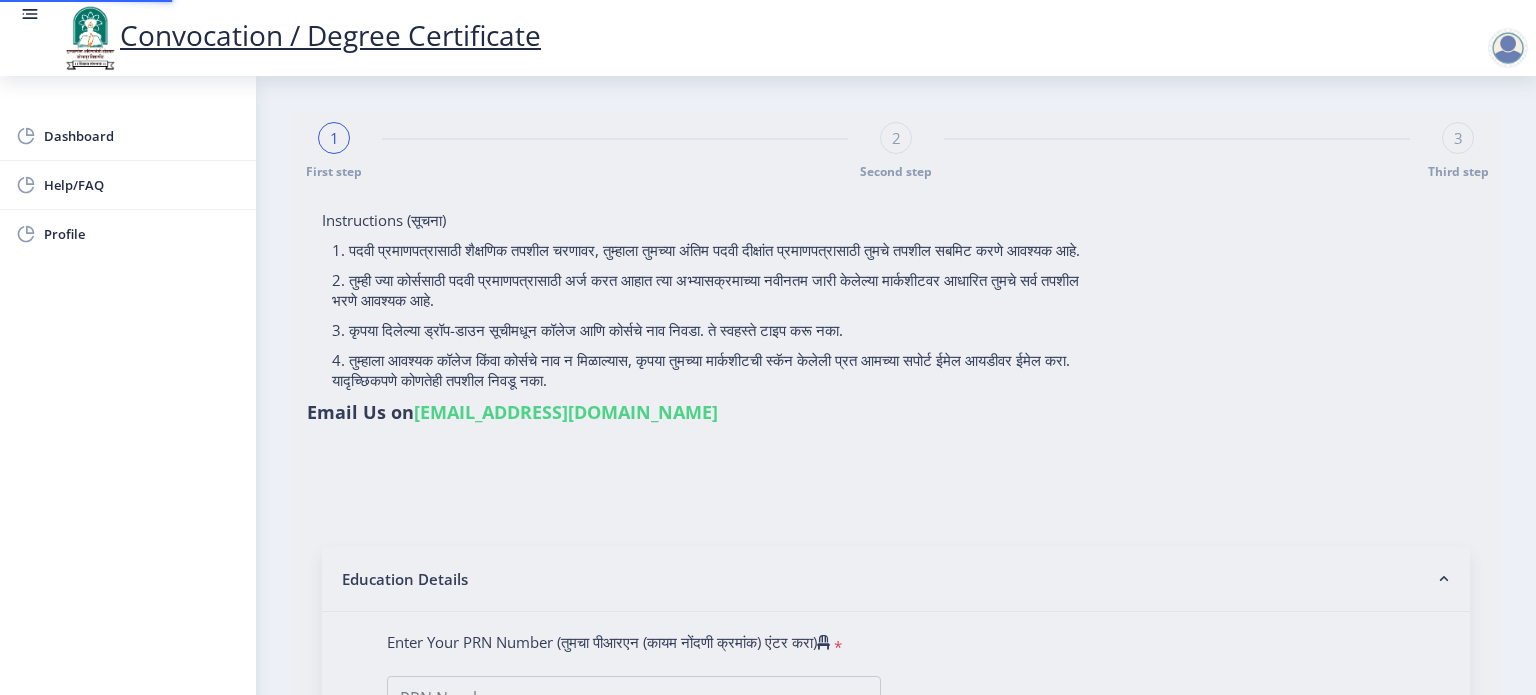 type on "[PERSON_NAME]" 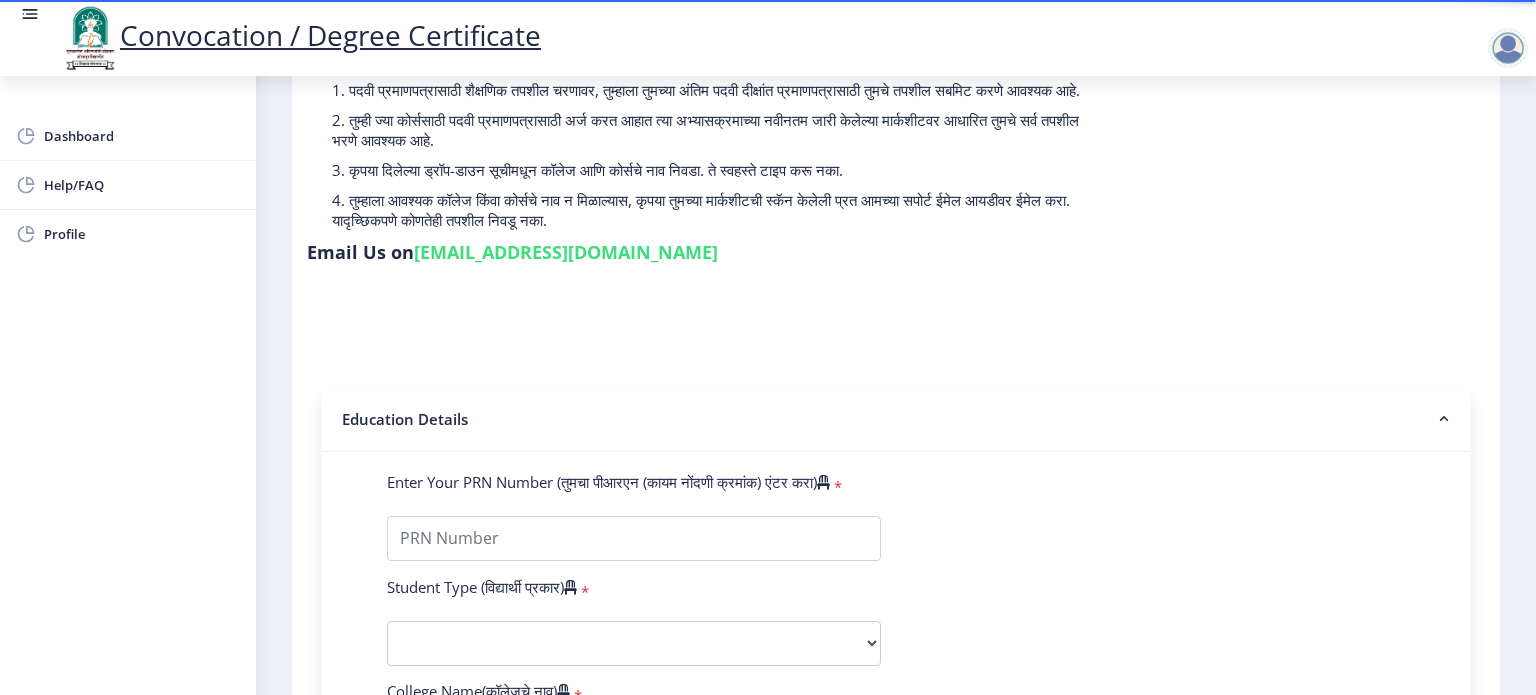 scroll, scrollTop: 236, scrollLeft: 0, axis: vertical 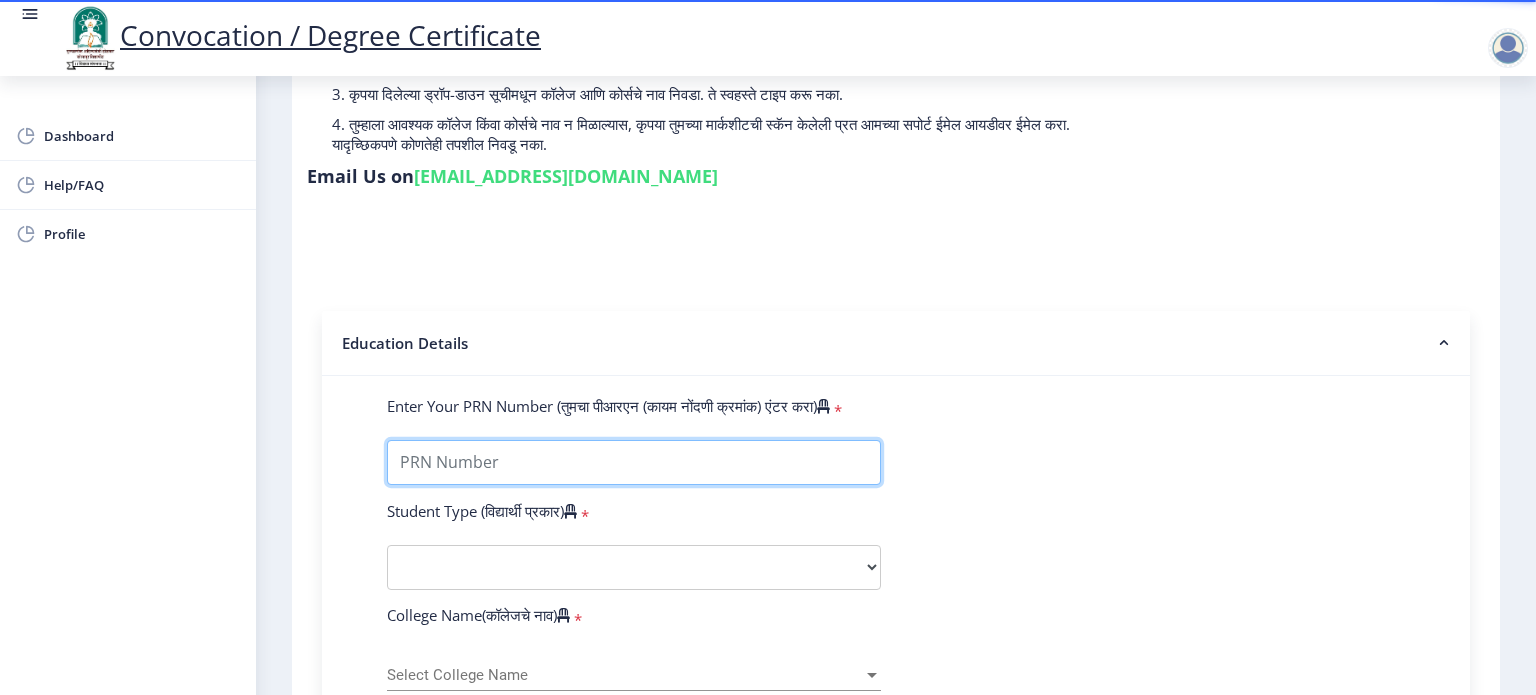 click on "Enter Your PRN Number (तुमचा पीआरएन (कायम नोंदणी क्रमांक) एंटर करा)" at bounding box center (634, 462) 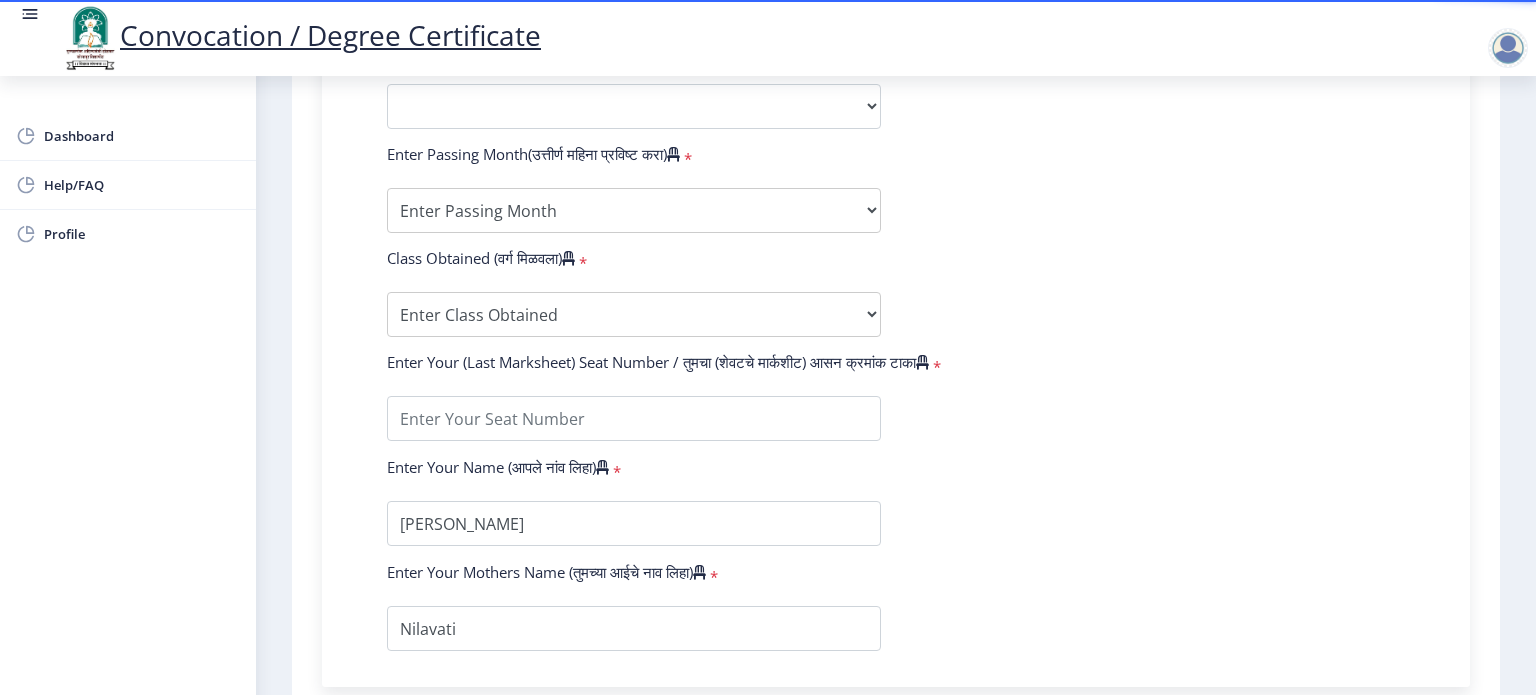 scroll, scrollTop: 1038, scrollLeft: 0, axis: vertical 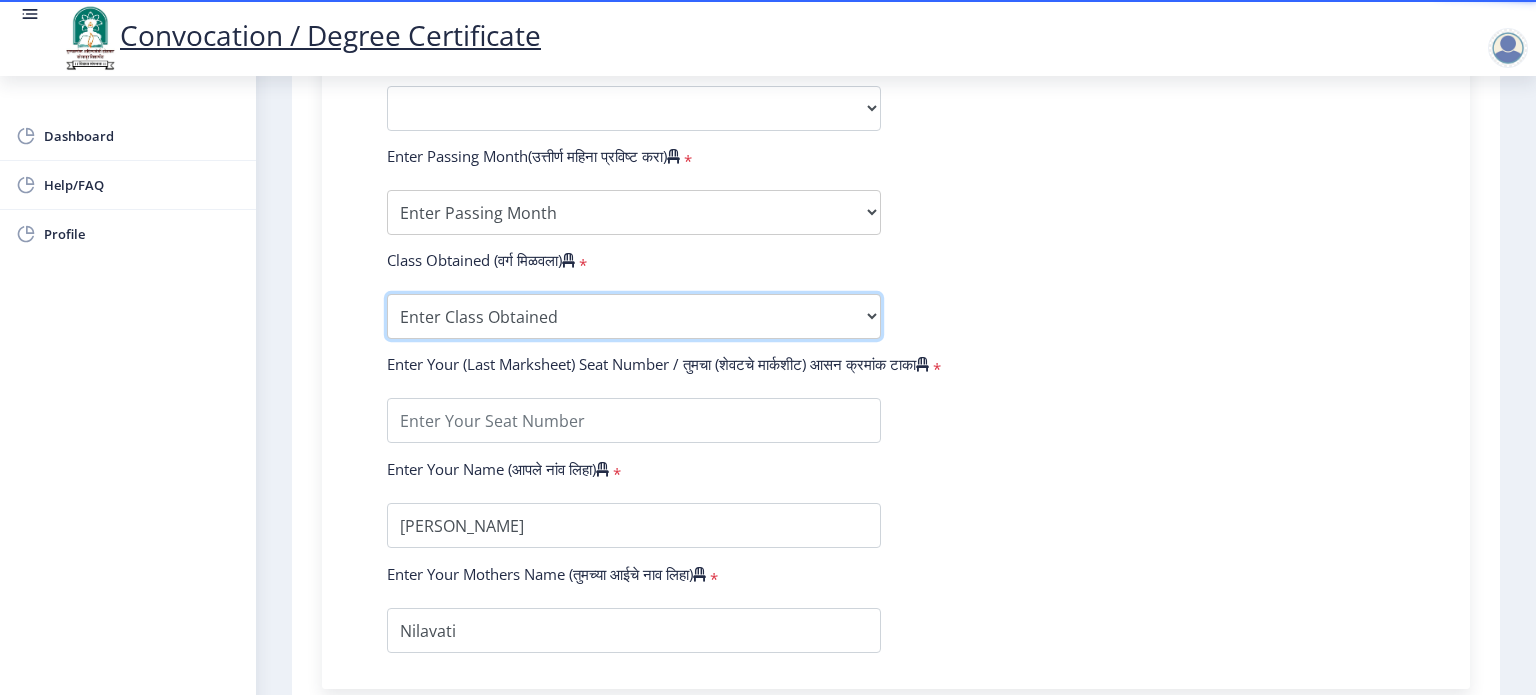 click on "Enter Class Obtained FIRST CLASS WITH DISTINCTION FIRST CLASS HIGHER SECOND CLASS SECOND CLASS PASS CLASS Grade O Grade A+ Grade A Grade B+ Grade B Grade C+ Grade C Grade D Grade E" at bounding box center (634, 316) 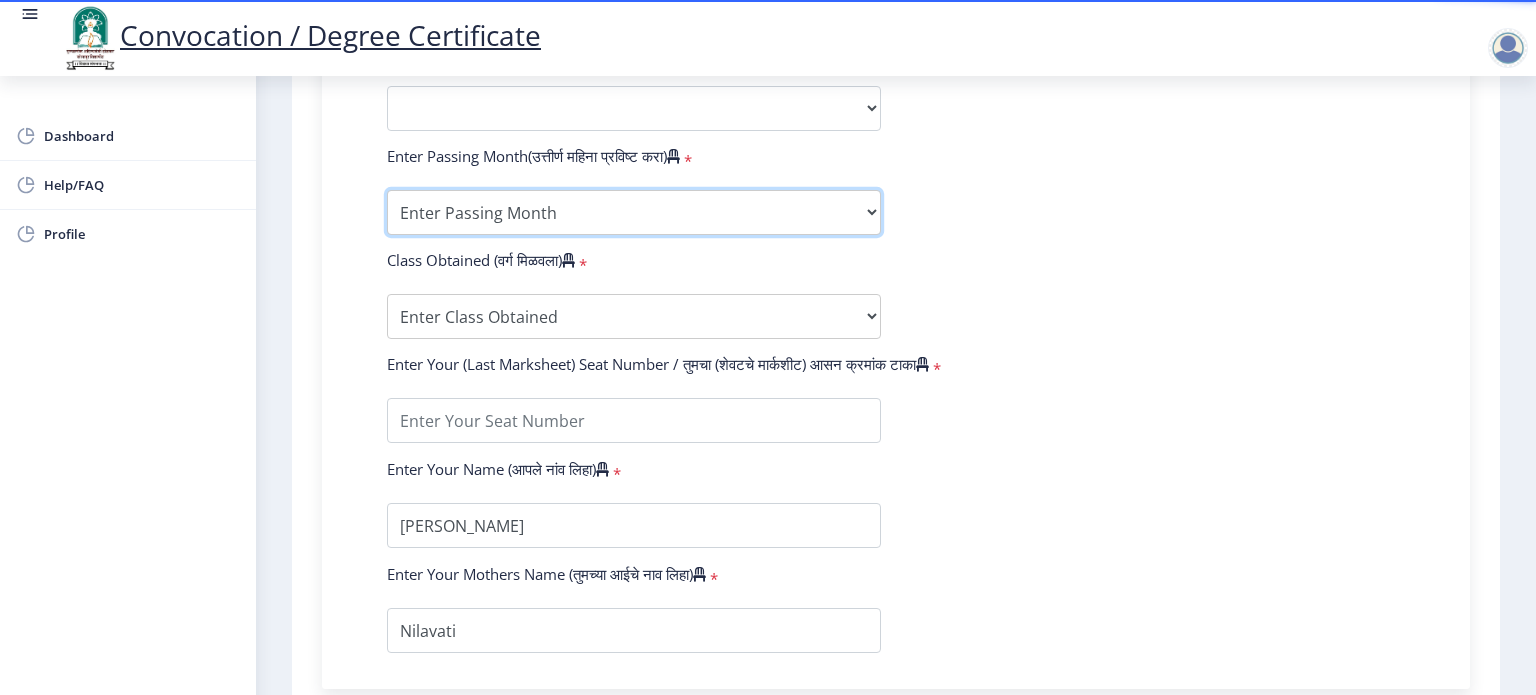 click on "Enter Passing Month March April May October November December" at bounding box center [634, 212] 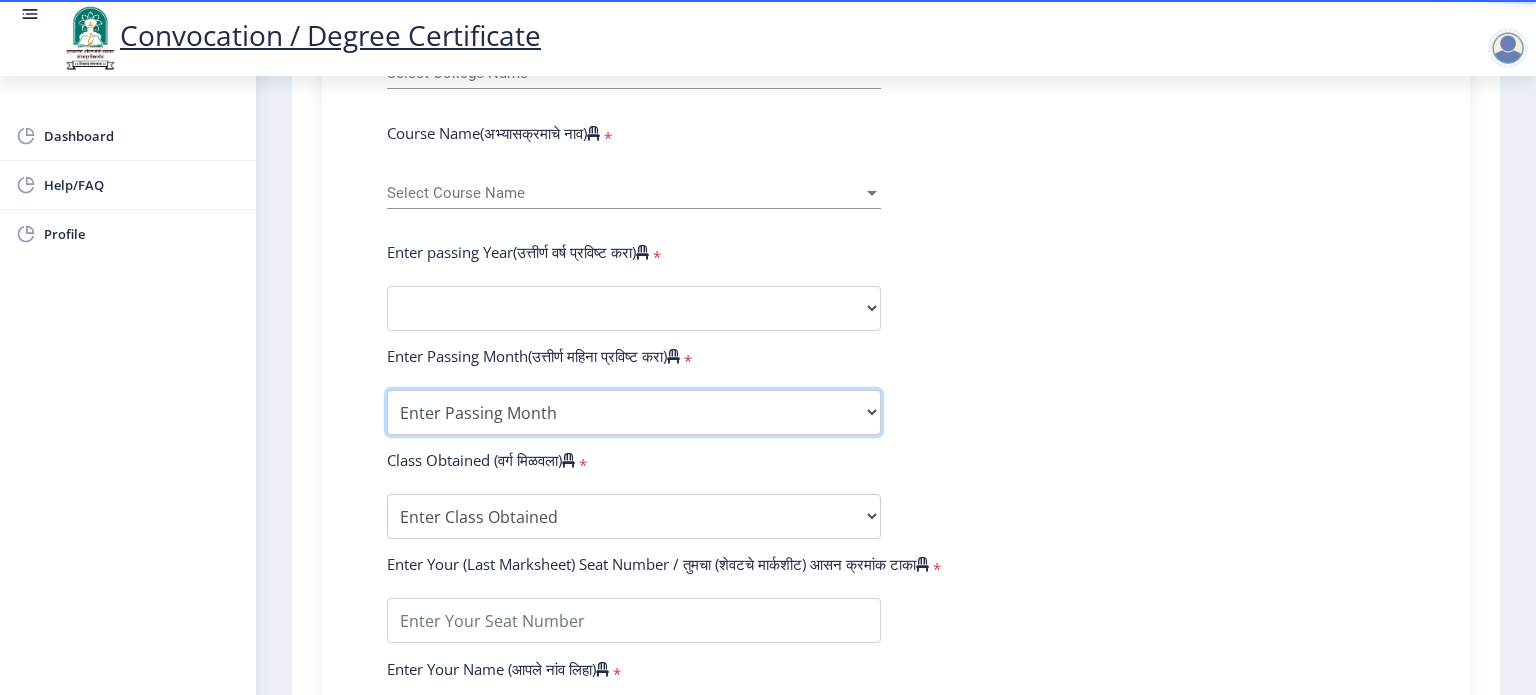 scroll, scrollTop: 786, scrollLeft: 0, axis: vertical 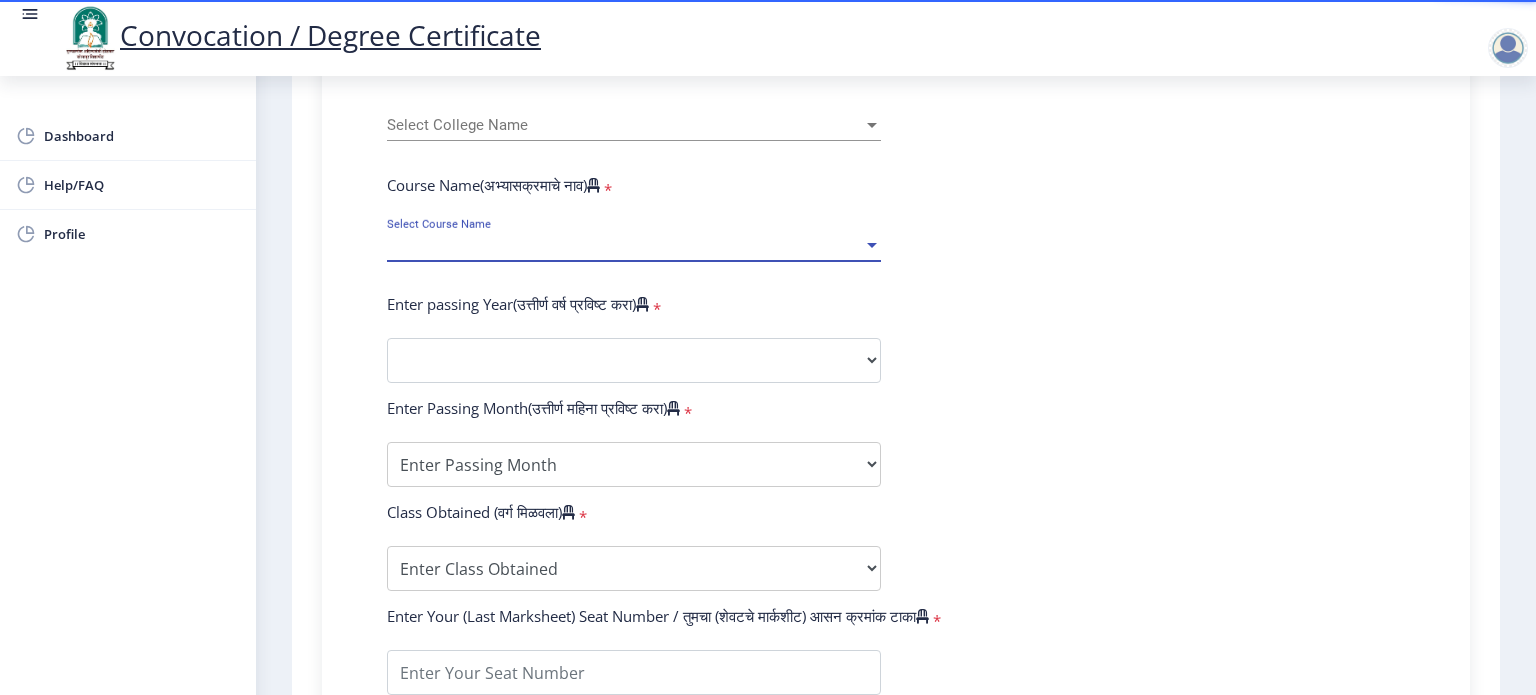 click at bounding box center [872, 245] 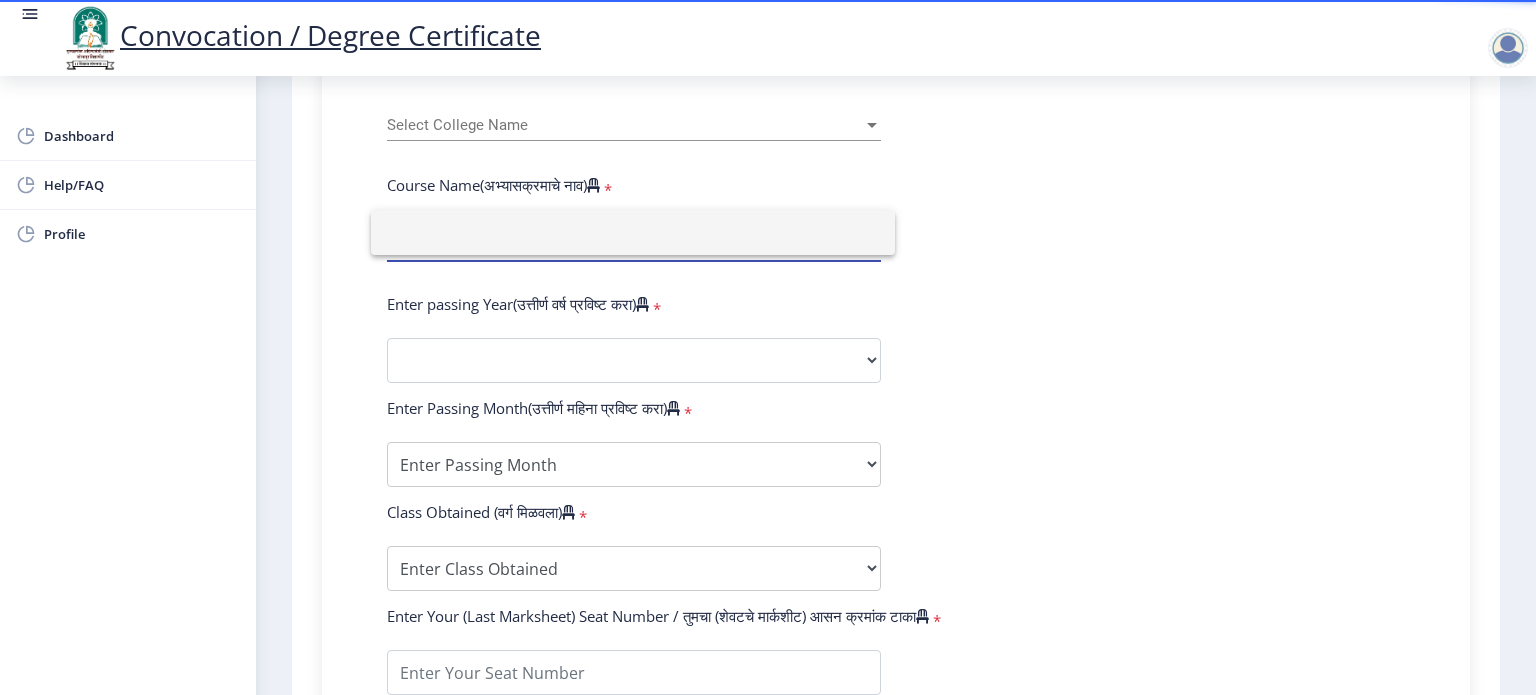 click 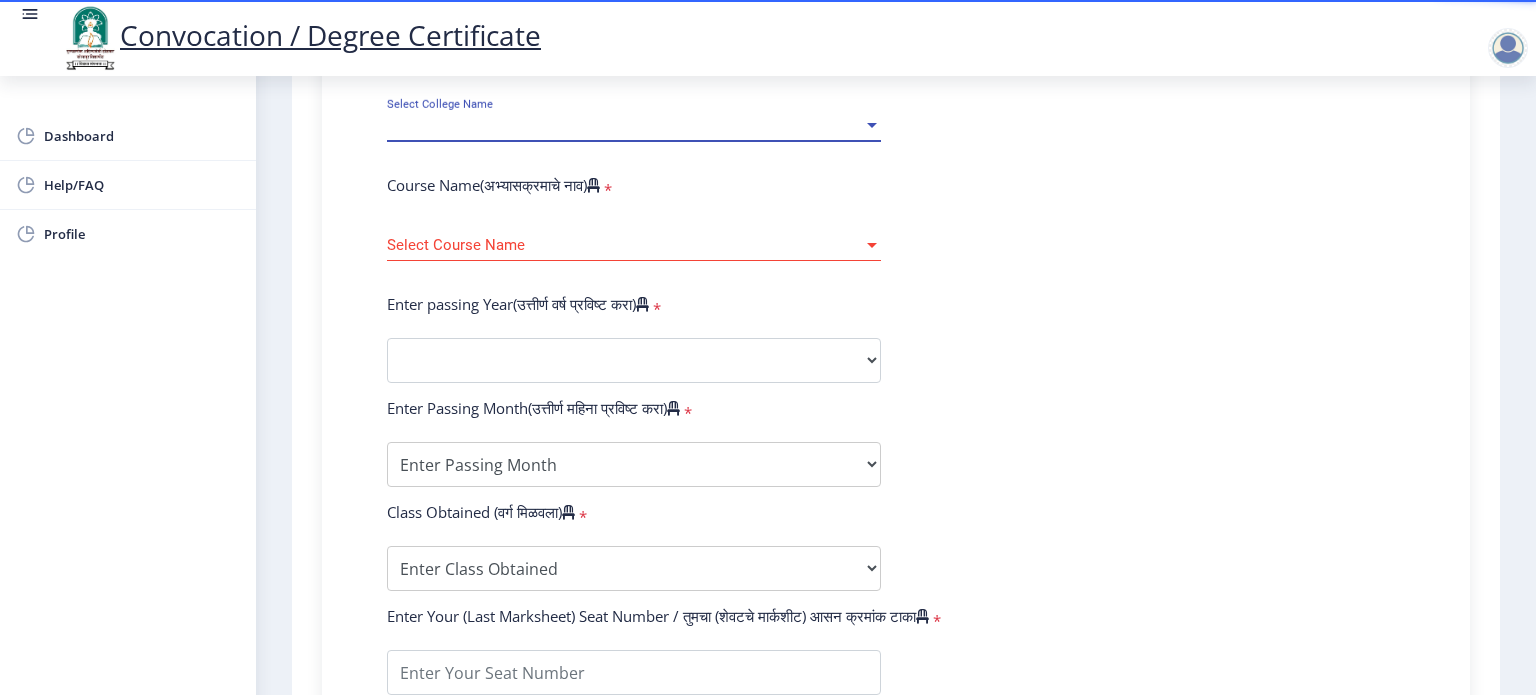 click at bounding box center (872, 125) 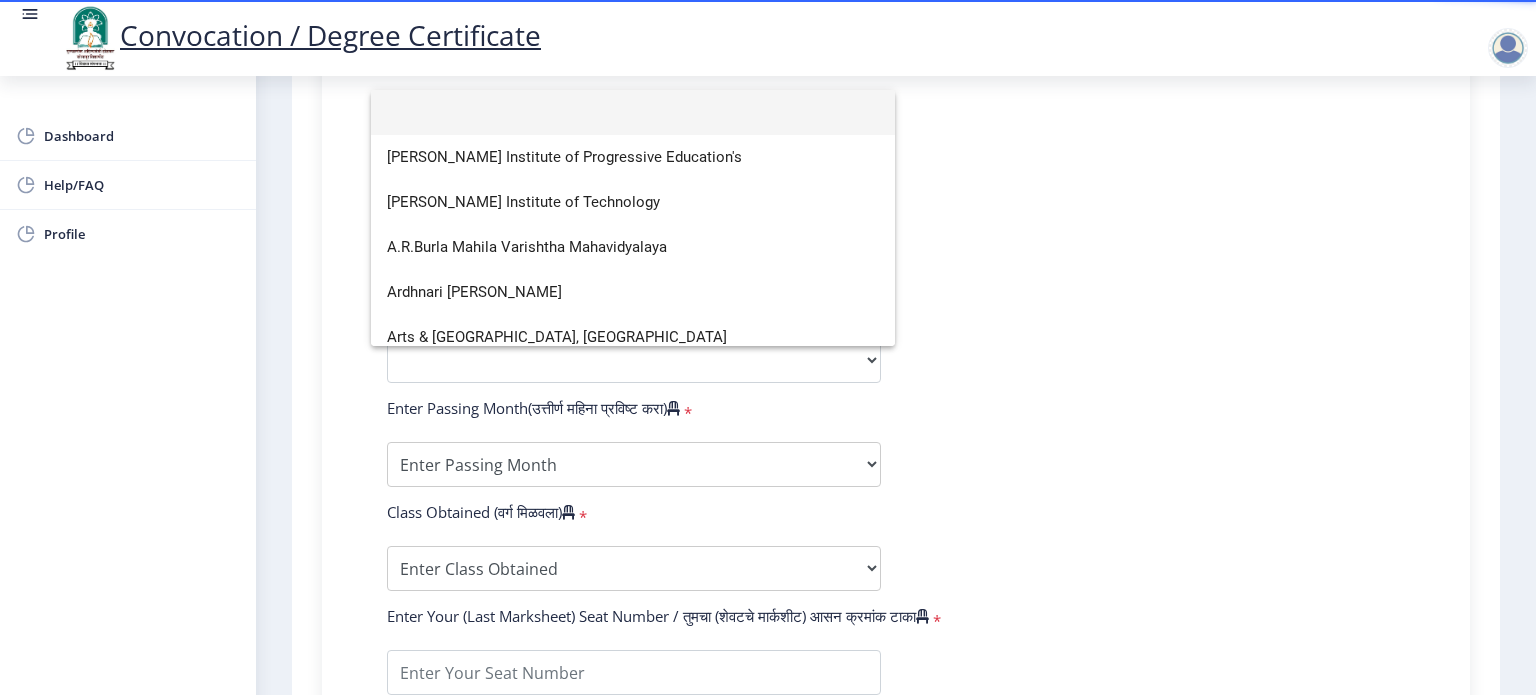 click 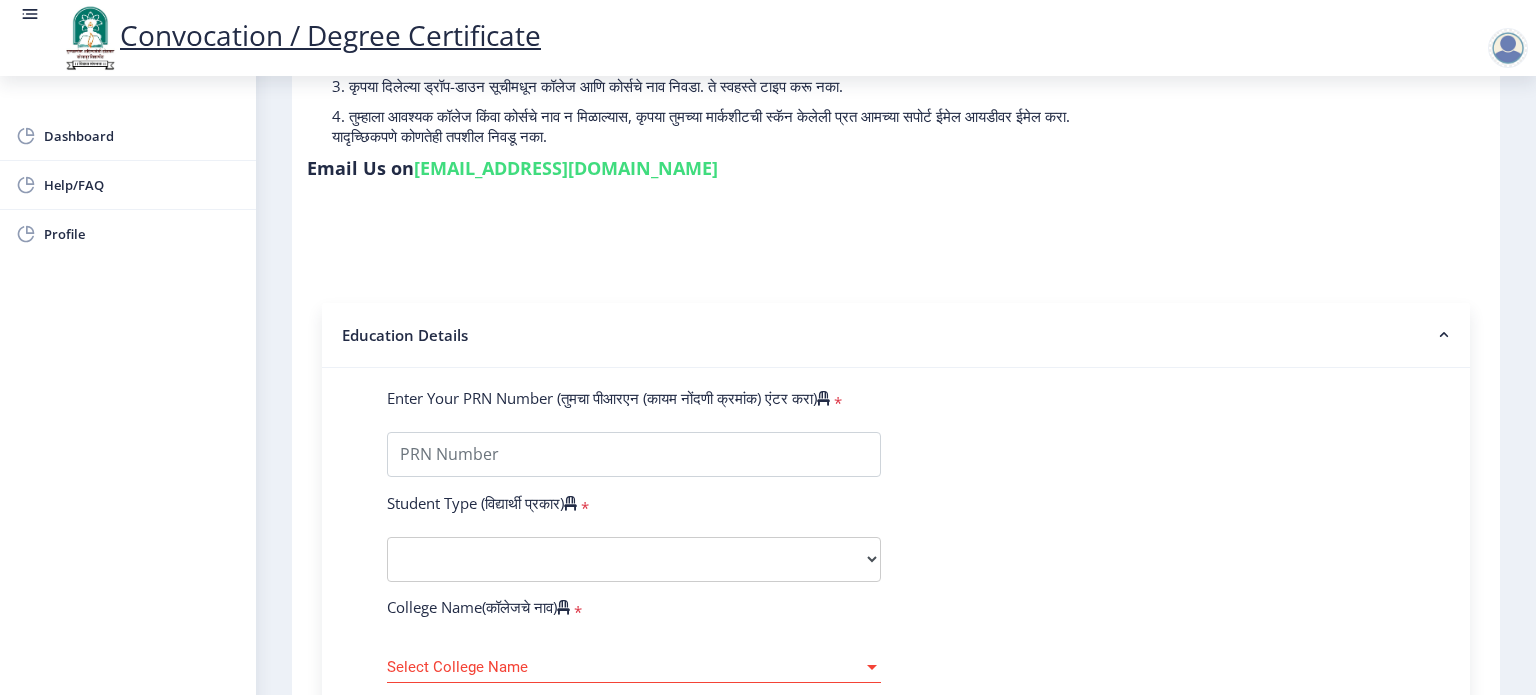 scroll, scrollTop: 244, scrollLeft: 0, axis: vertical 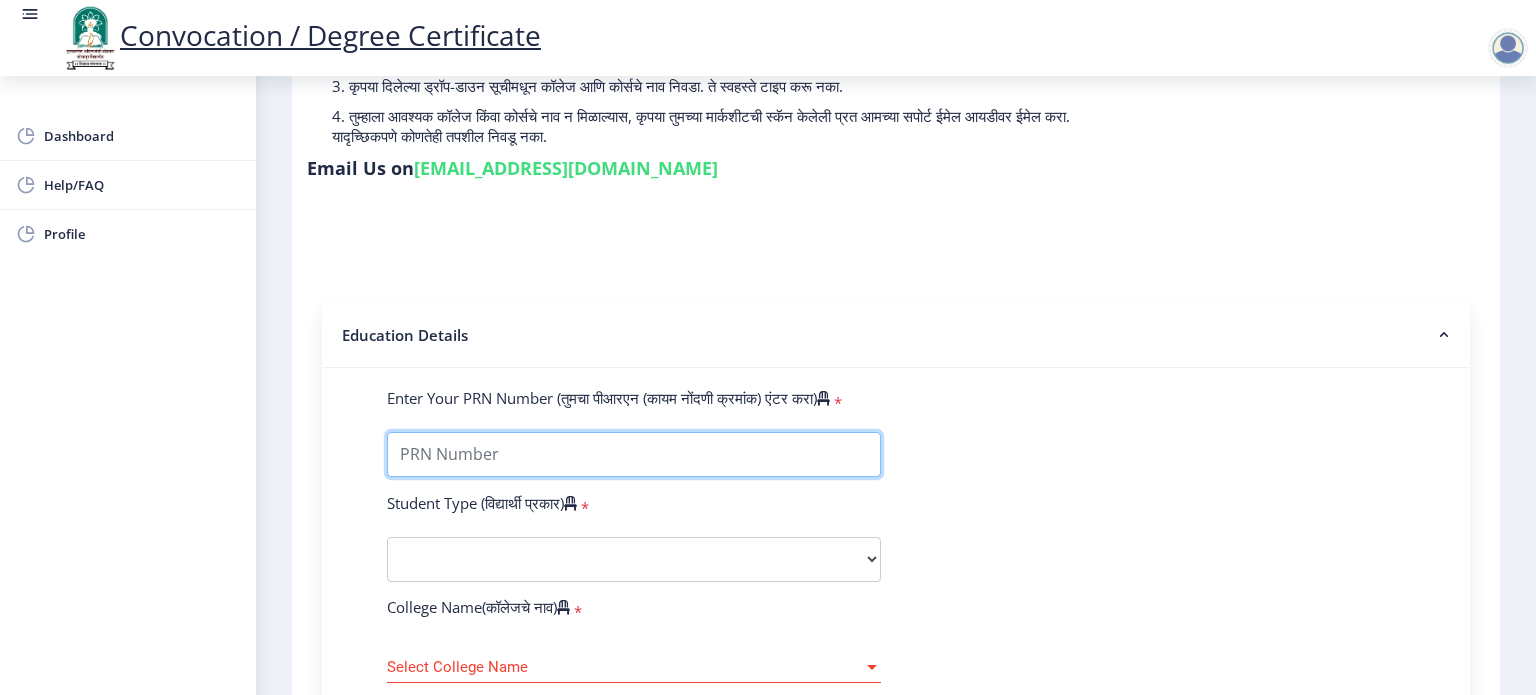 click on "Enter Your PRN Number (तुमचा पीआरएन (कायम नोंदणी क्रमांक) एंटर करा)" at bounding box center [634, 454] 